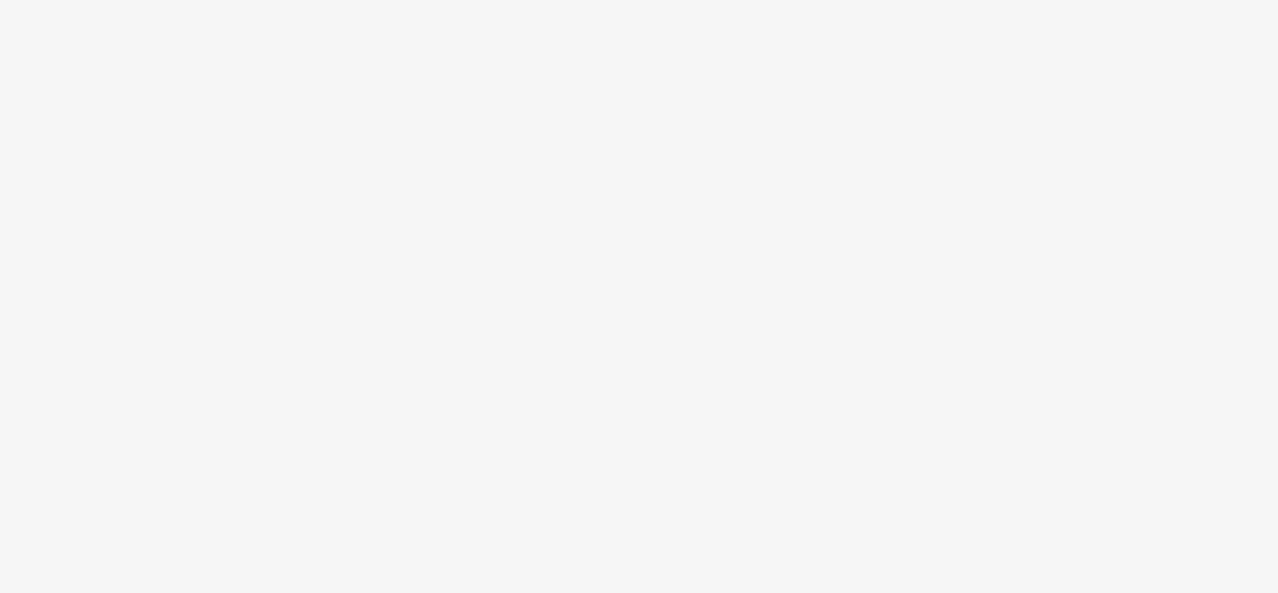 scroll, scrollTop: 0, scrollLeft: 0, axis: both 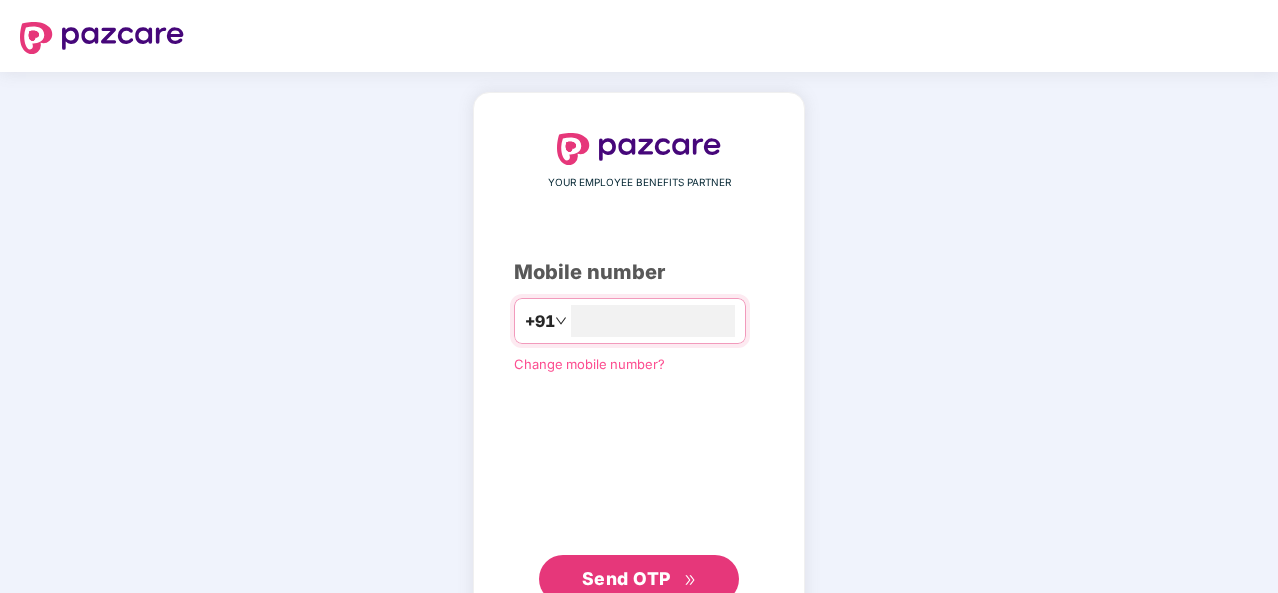 type on "**********" 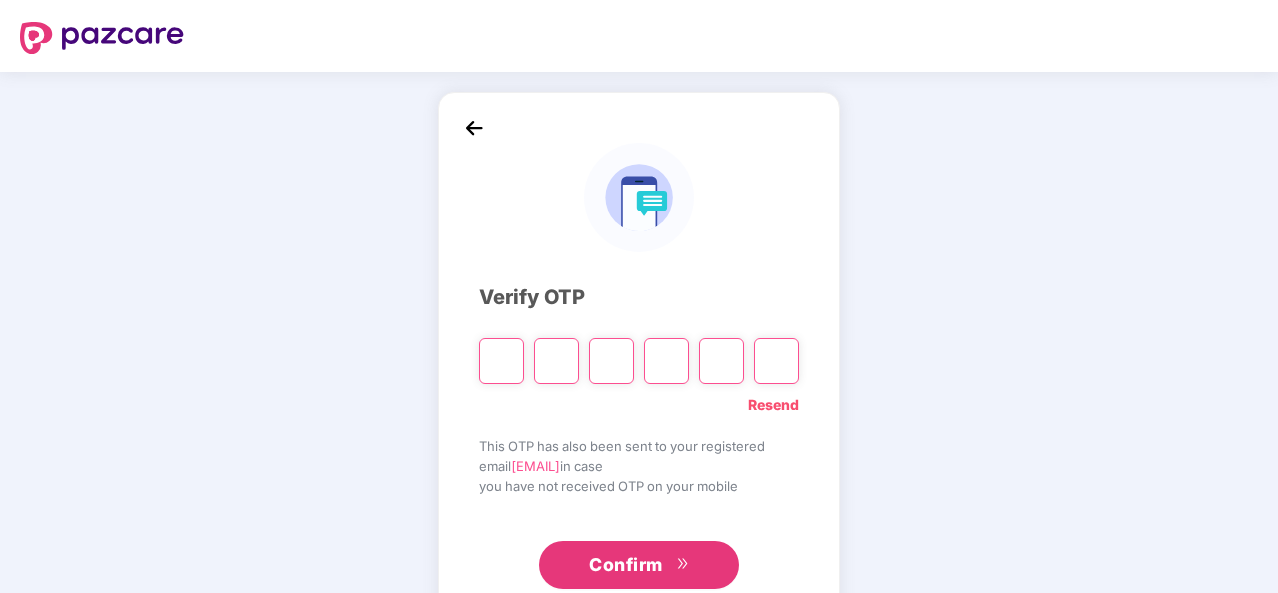 type on "*" 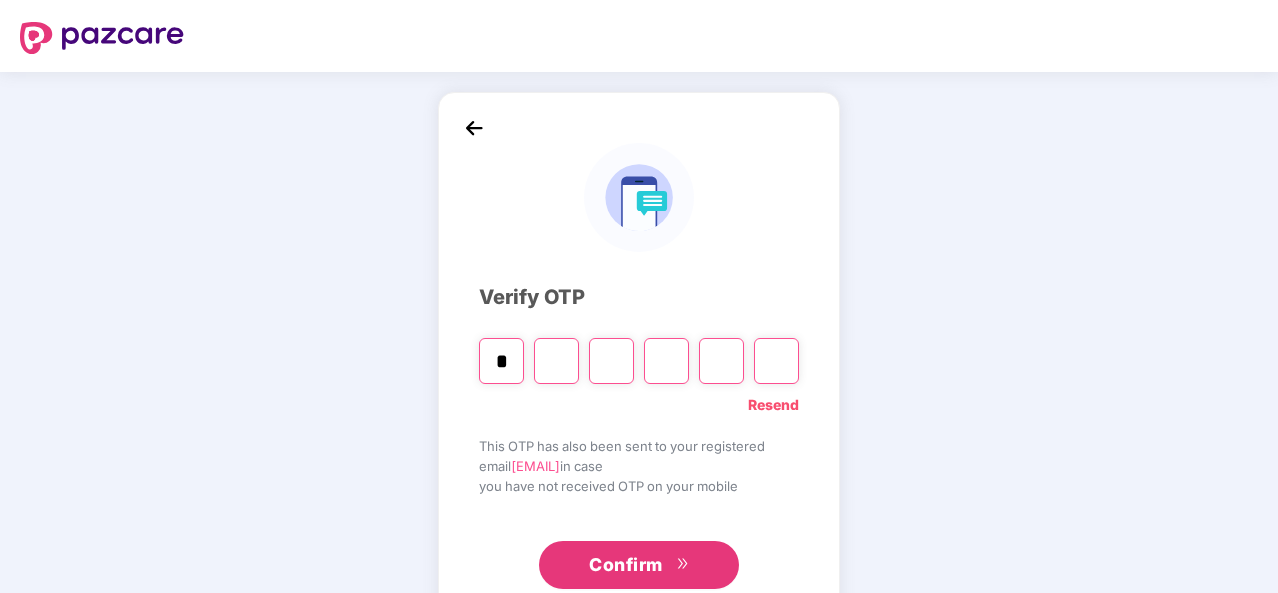 type on "*" 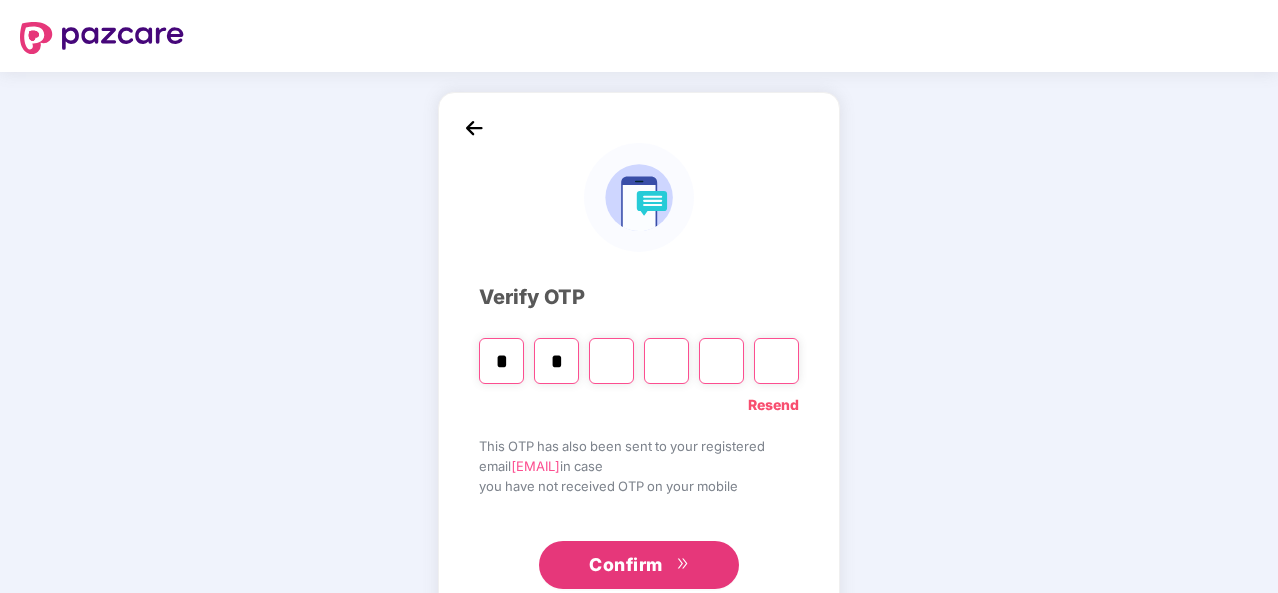 type on "*" 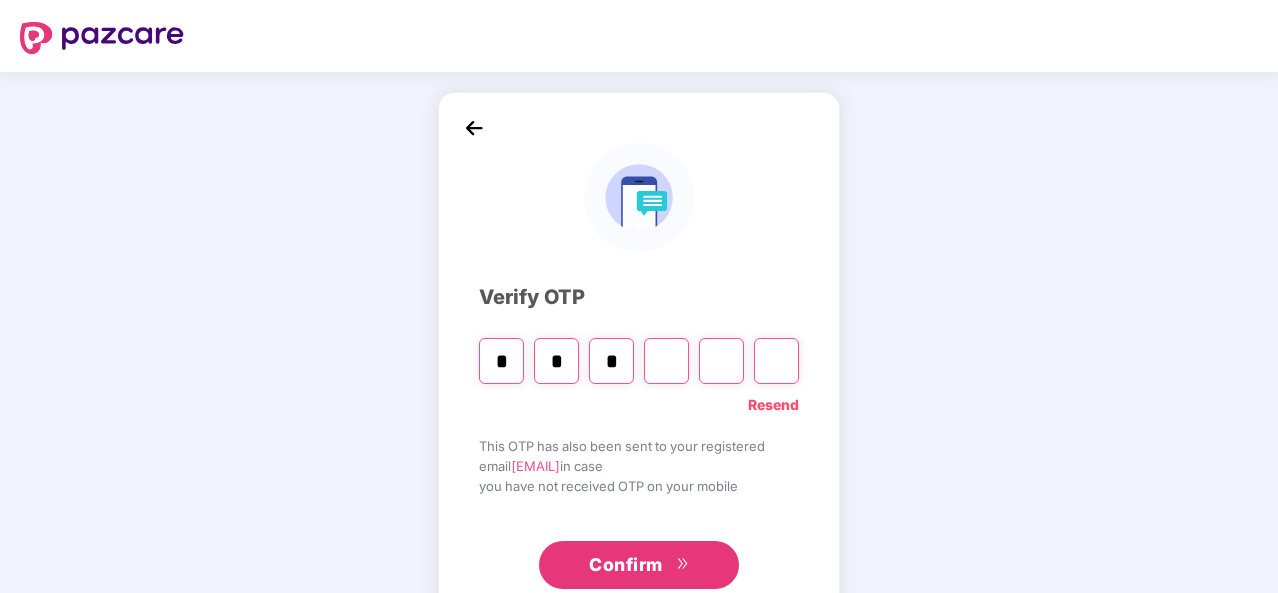 type on "*" 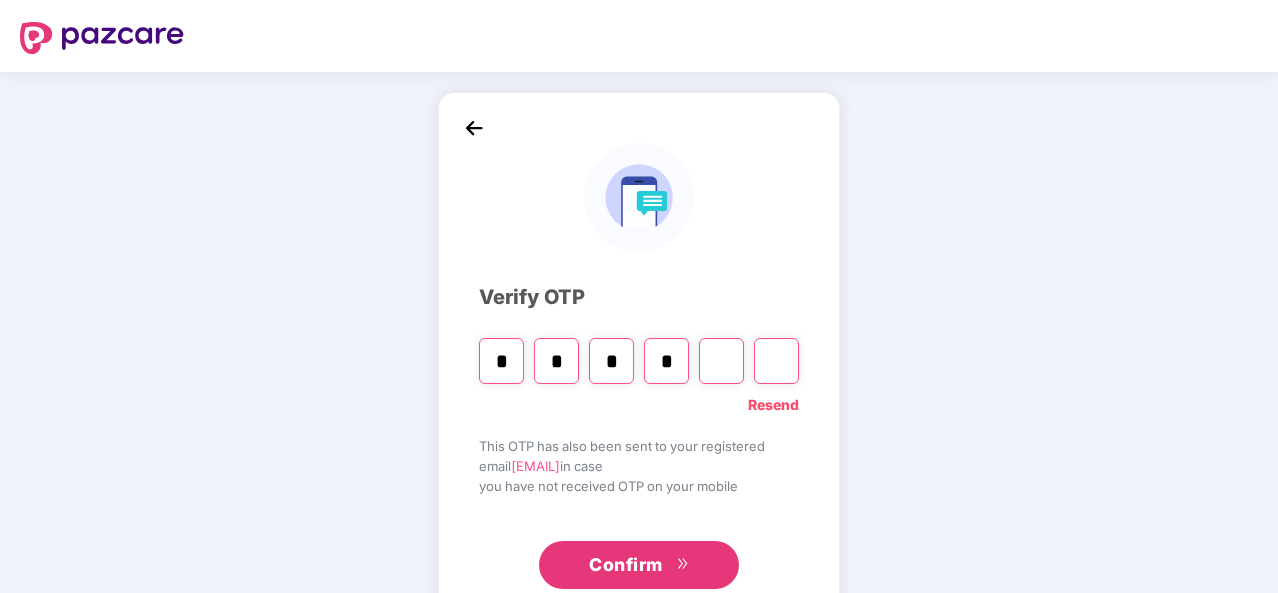 type on "*" 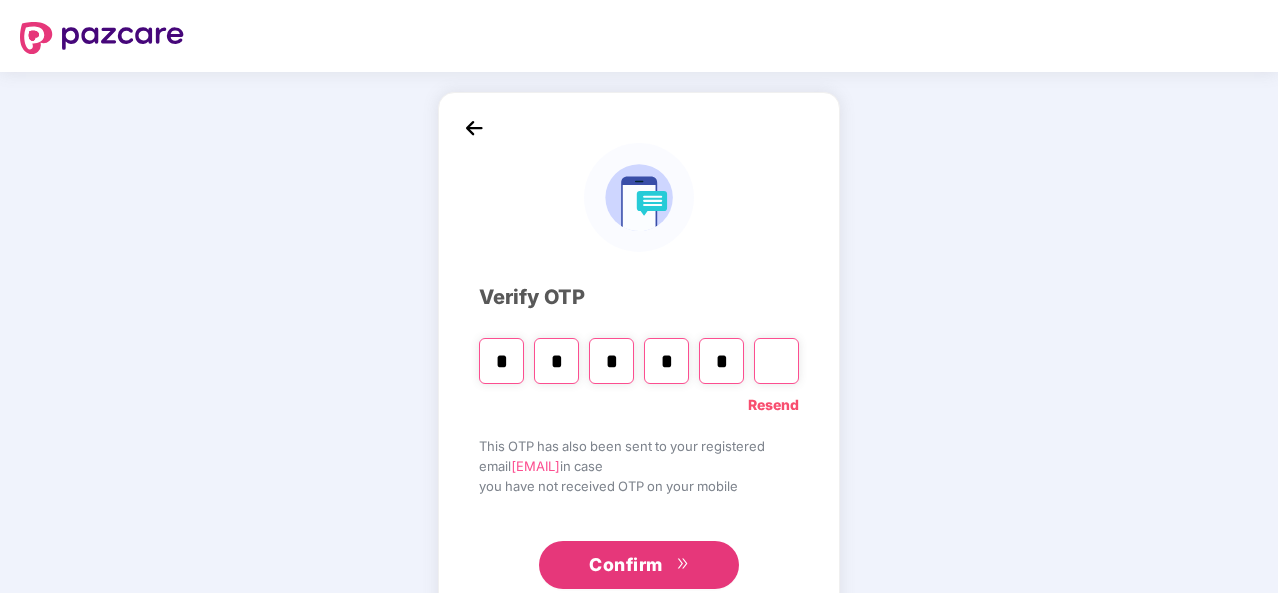 type on "*" 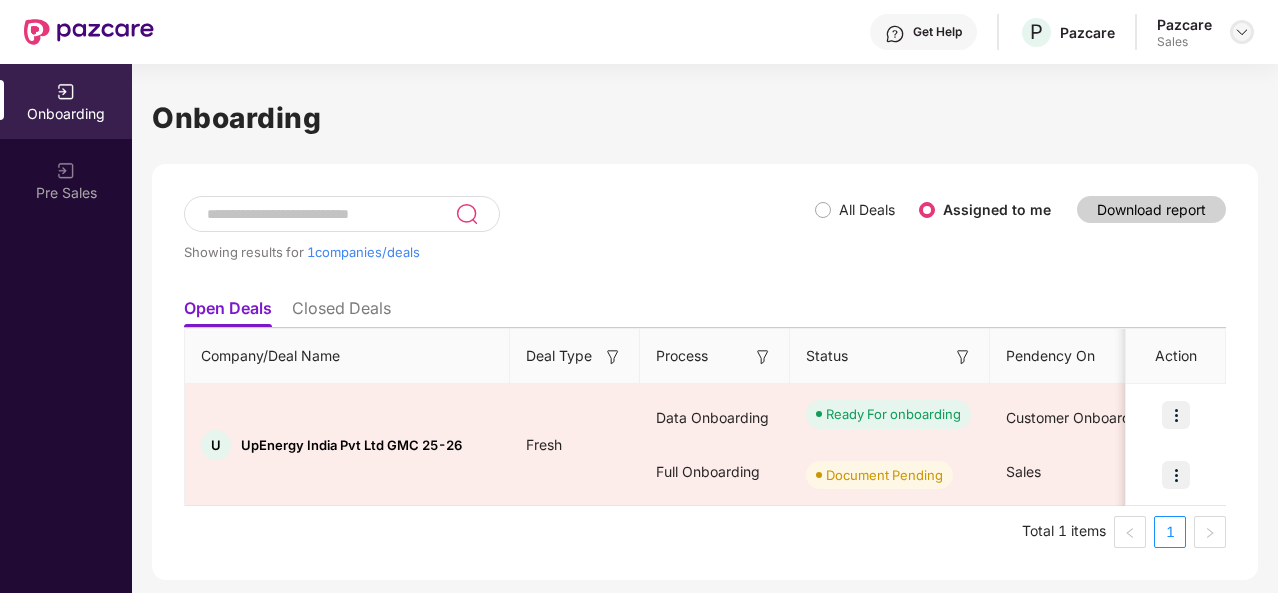 click at bounding box center (1242, 32) 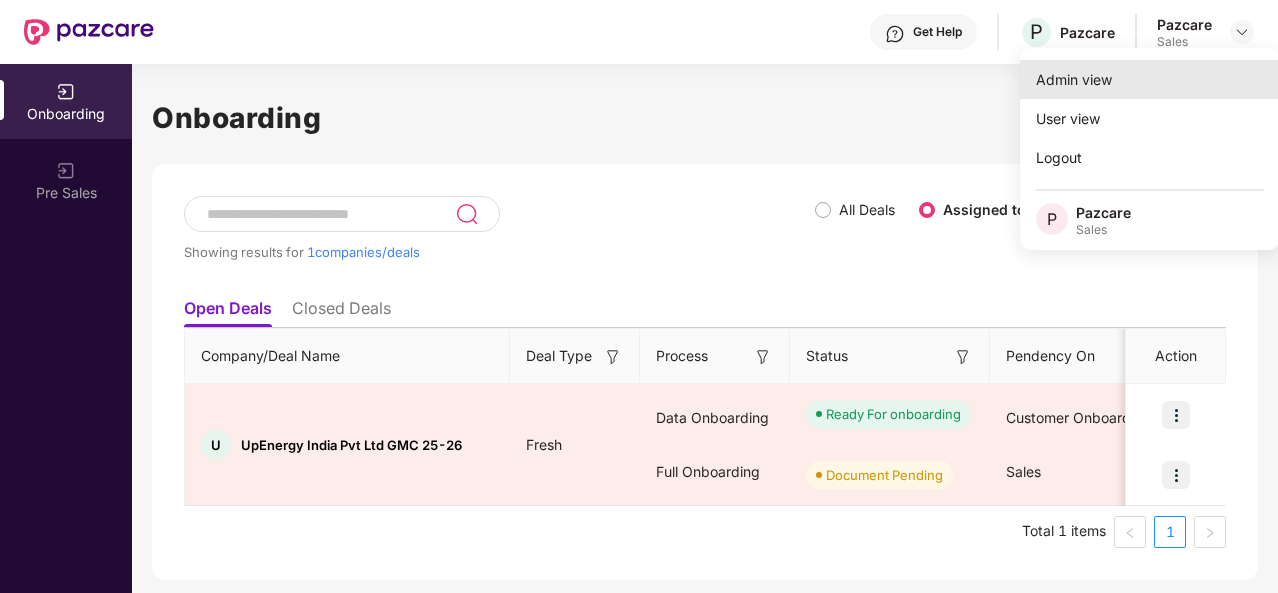 click on "Admin view" at bounding box center (1150, 79) 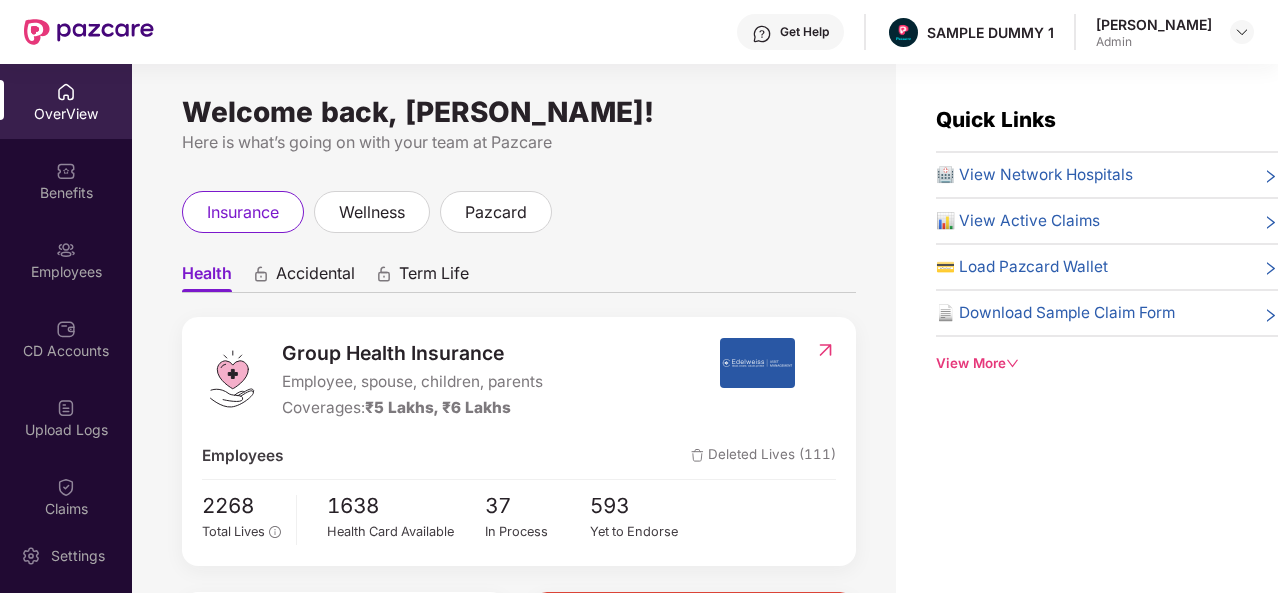 click on "View More" at bounding box center [1107, 363] 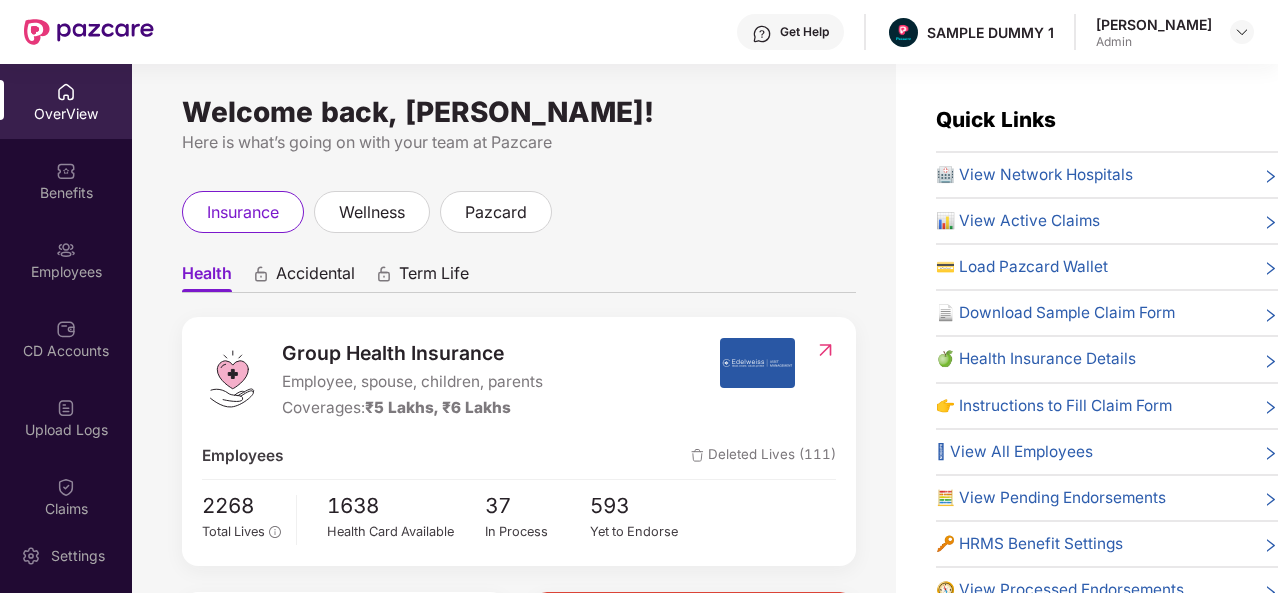 click on "Welcome back, [PERSON_NAME]! Here is what’s going on with your team at Pazcare insurance wellness pazcard Health Accidental Term Life Group Health Insurance Employee, spouse, children, parents Coverages: ₹[AMOUNT], ₹[AMOUNT] Employees Deleted Lives ([NUMBER]) [NUMBER] Total Lives [NUMBER] Health Card Available [NUMBER] In Process [NUMBER] Yet to Endorse Premium ₹[AMOUNT] Total Paid Premium Low CD Balance Update CD ₹[AMOUNT] Available CD Balance Claim Update Total Claims Raised [NUMBER] *Last updated on [TIME], [DATE] Initiated Claims ([NUMBER]) In Process [NUMBER] Approved [NUMBER] IR Raised [NUMBER] Rejected [NUMBER] Settled [NUMBER] Closed [NUMBER] Uninitiated Claims ([NUMBER])" at bounding box center (514, 340) 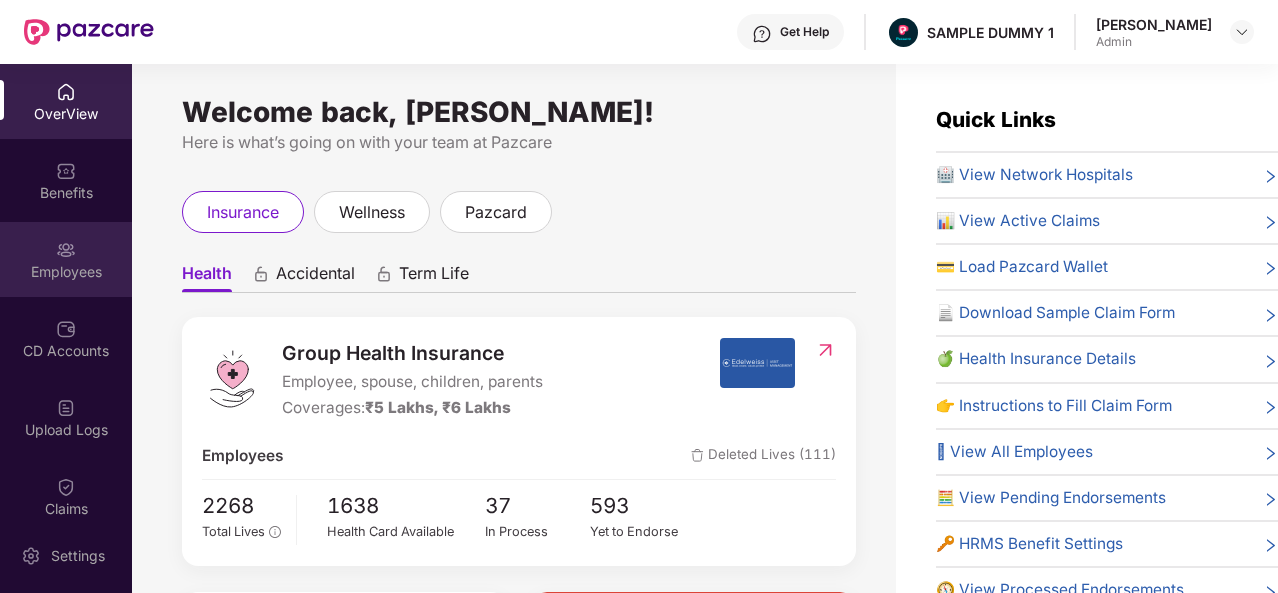 click on "Employees" at bounding box center [66, 259] 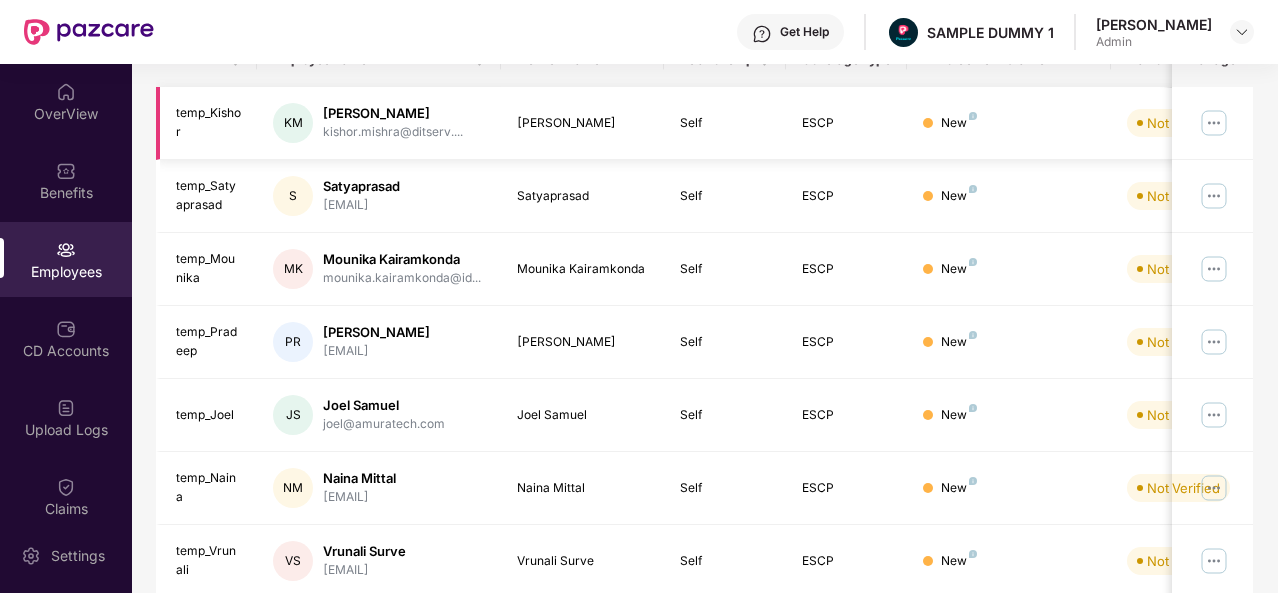scroll, scrollTop: 0, scrollLeft: 0, axis: both 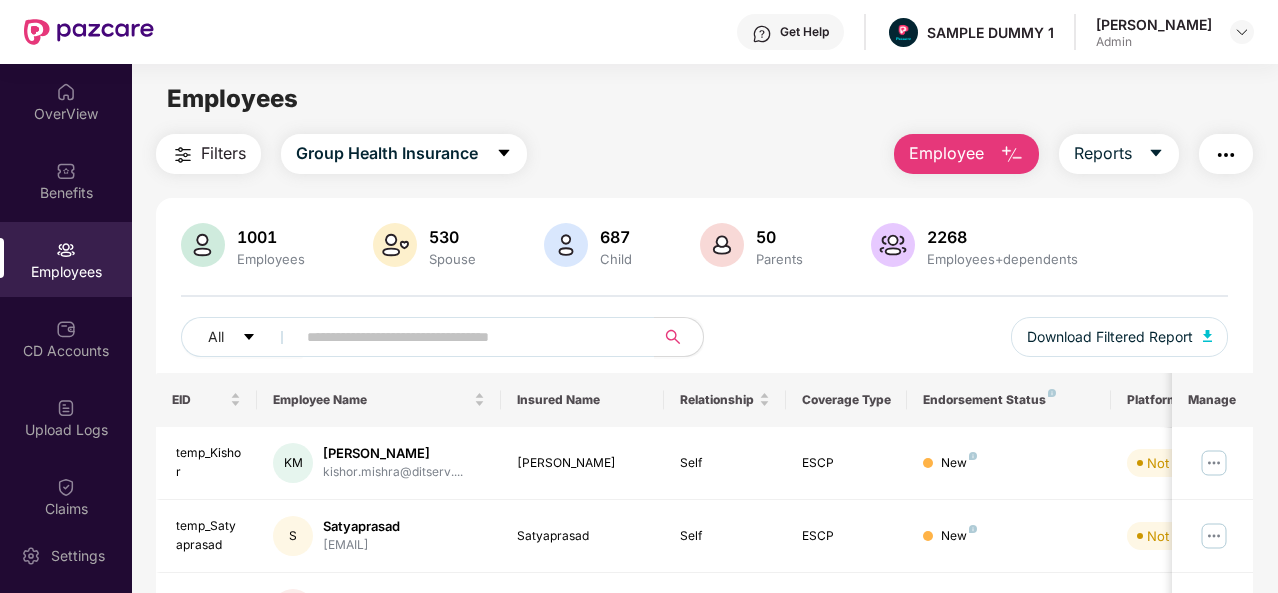 click at bounding box center (1012, 155) 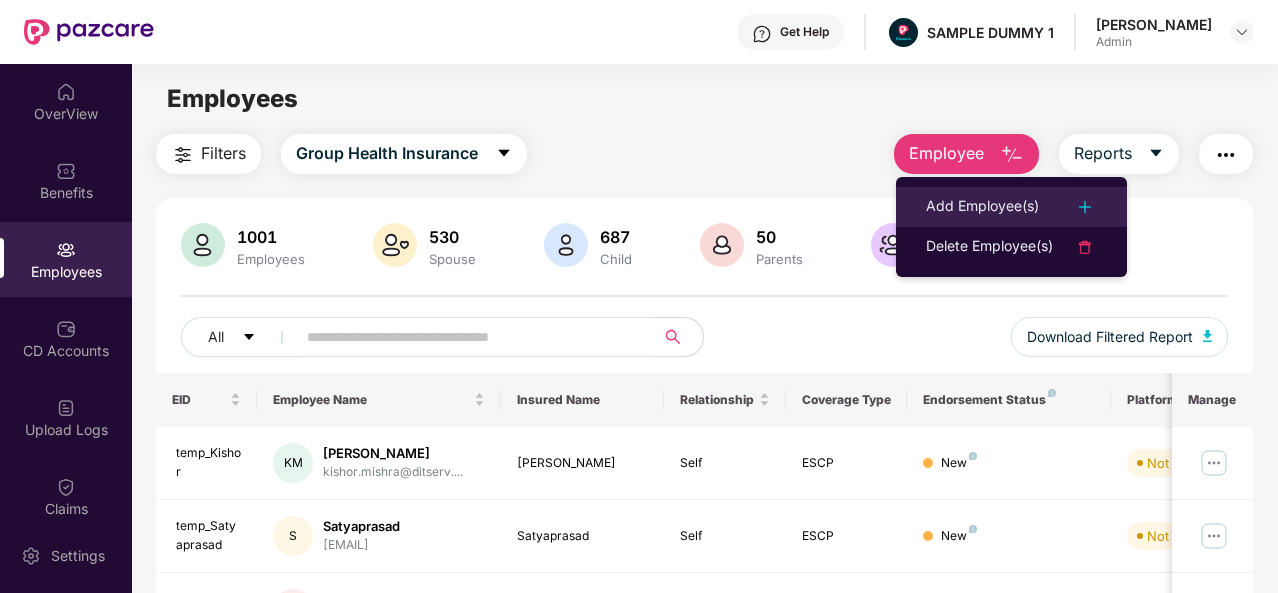 click on "Add Employee(s)" at bounding box center [1011, 207] 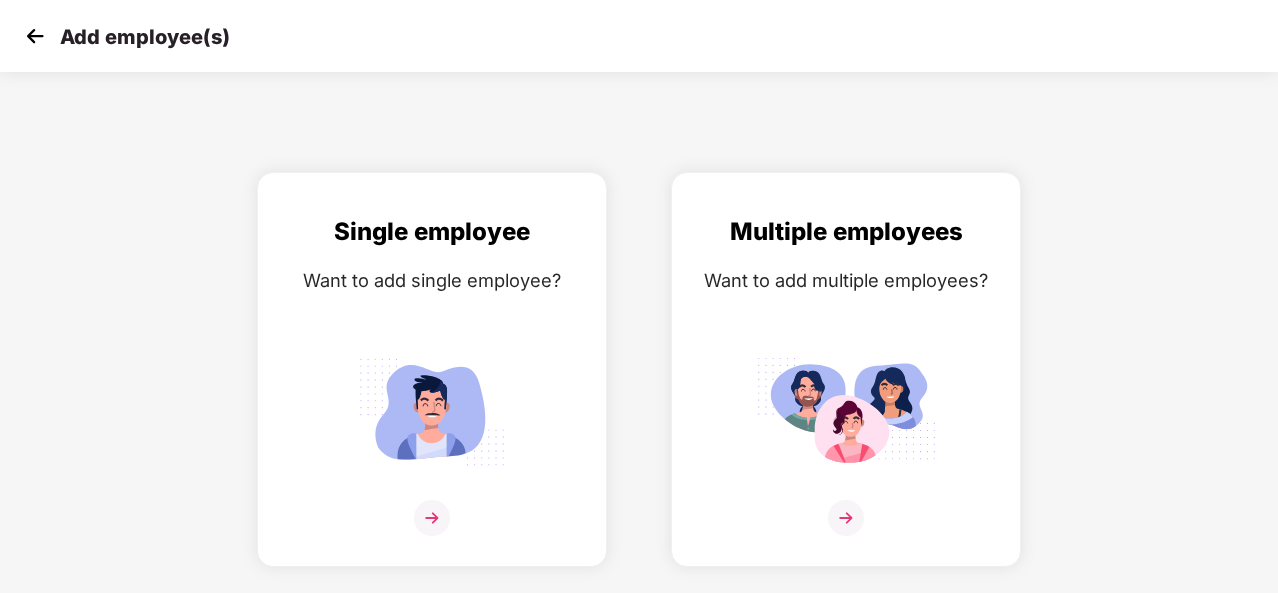 click on "Multiple employees Want to add multiple employees?" at bounding box center [846, 369] 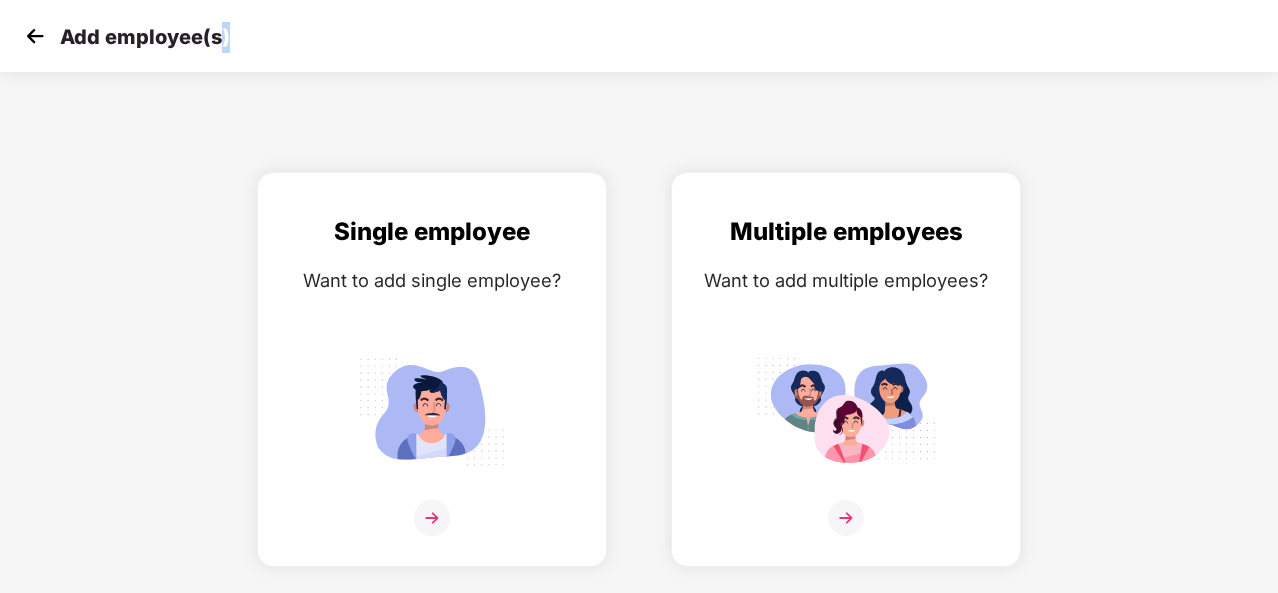 click at bounding box center (35, 36) 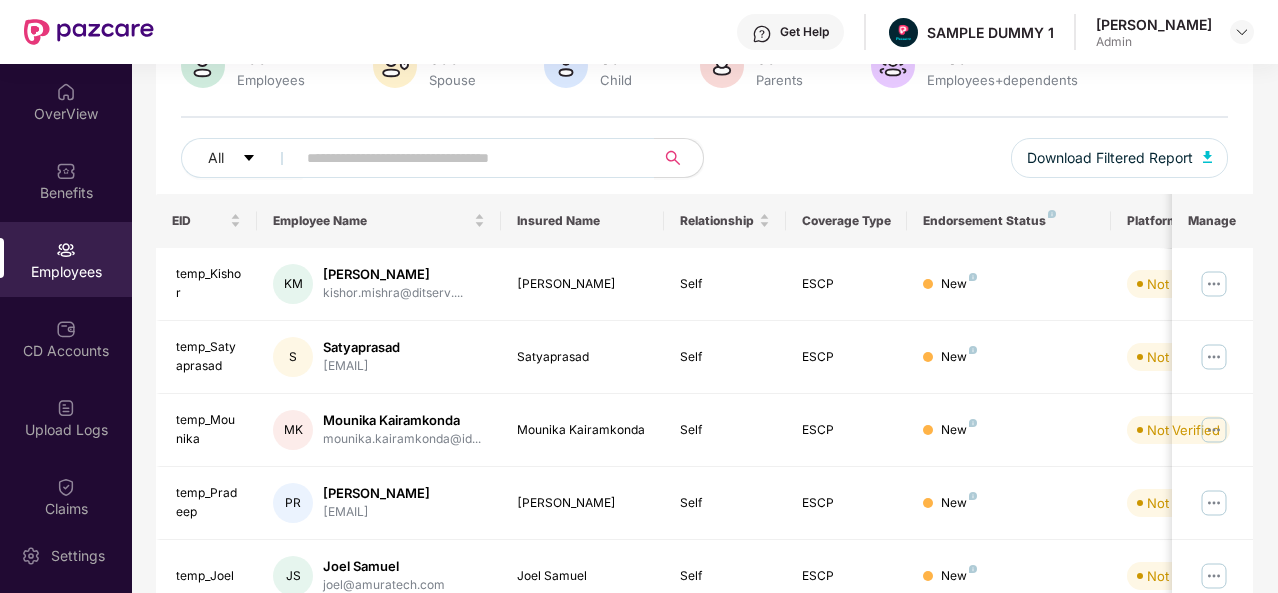 scroll, scrollTop: 281, scrollLeft: 0, axis: vertical 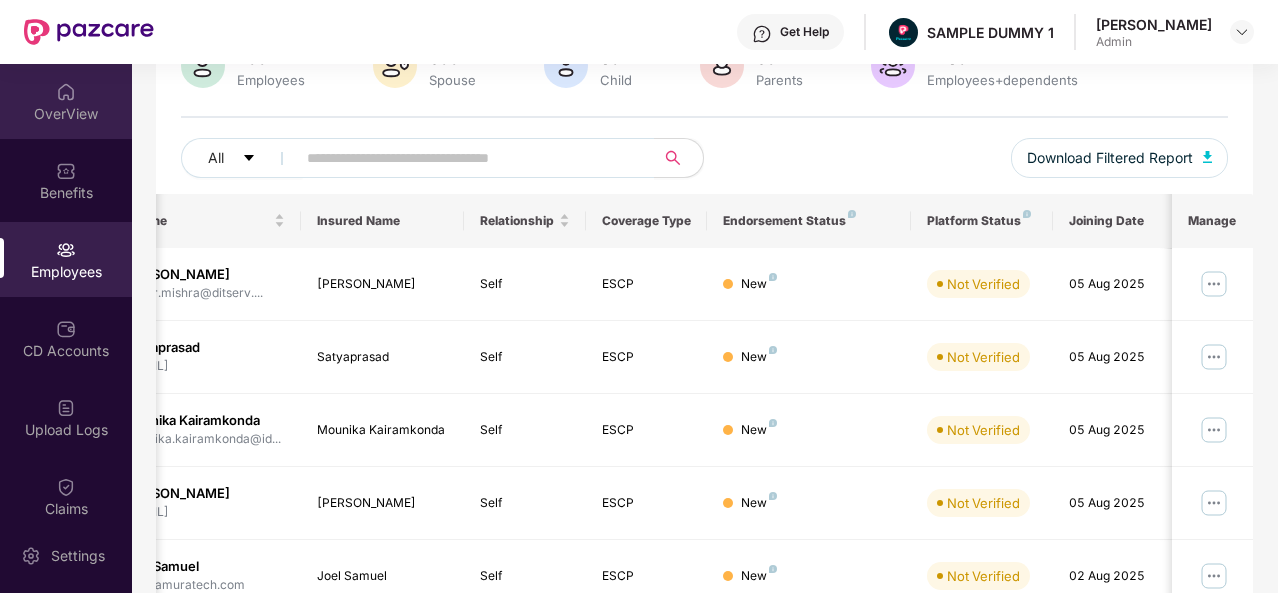 click on "OverView" at bounding box center (66, 114) 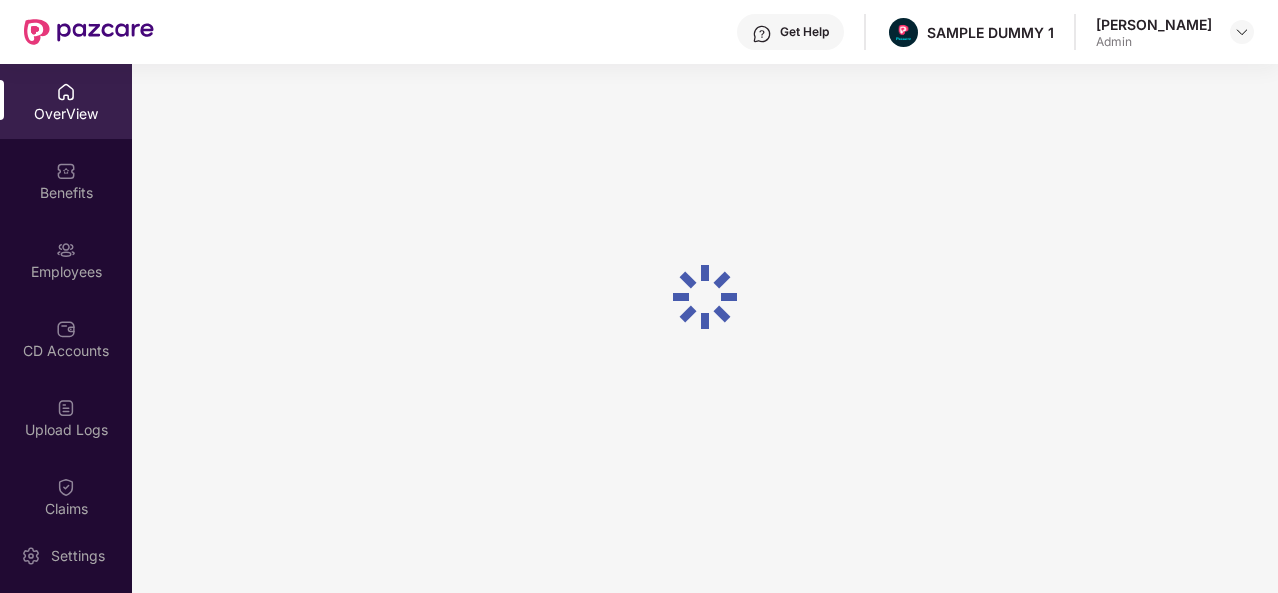 scroll, scrollTop: 64, scrollLeft: 0, axis: vertical 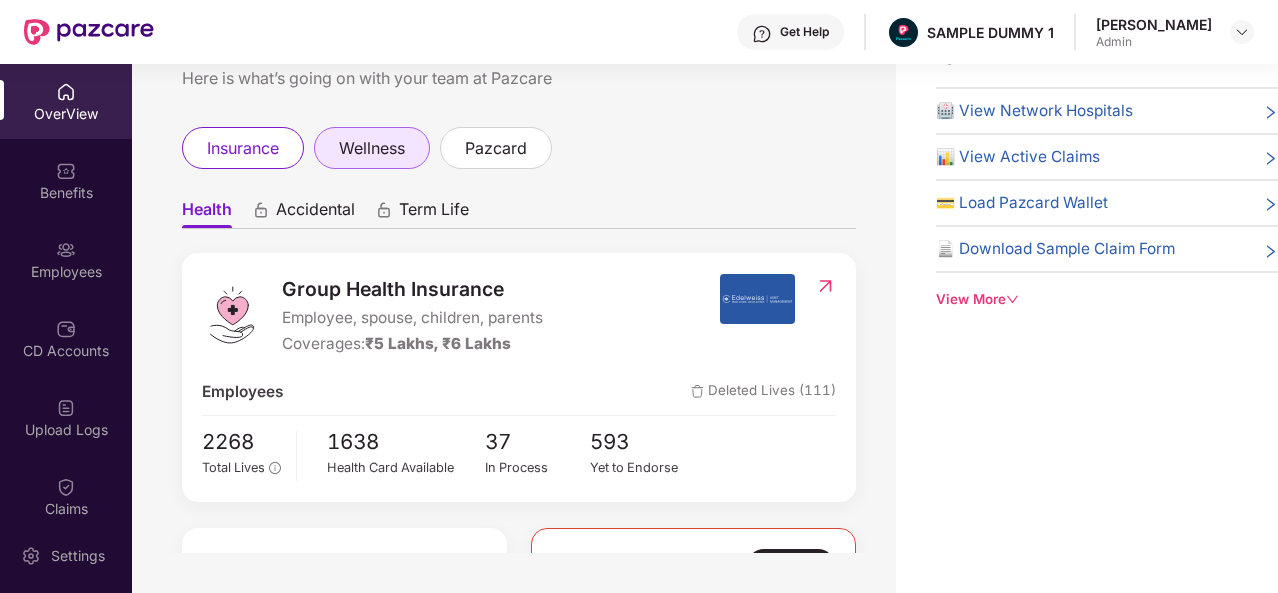 click on "wellness" at bounding box center (372, 148) 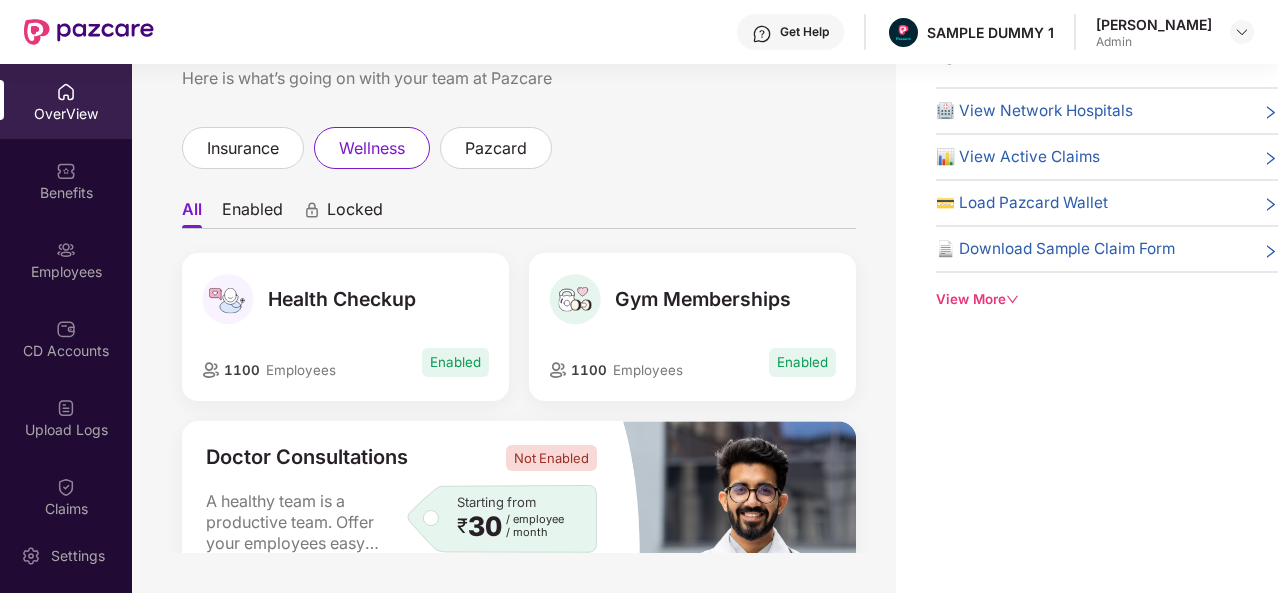 scroll, scrollTop: 28, scrollLeft: 0, axis: vertical 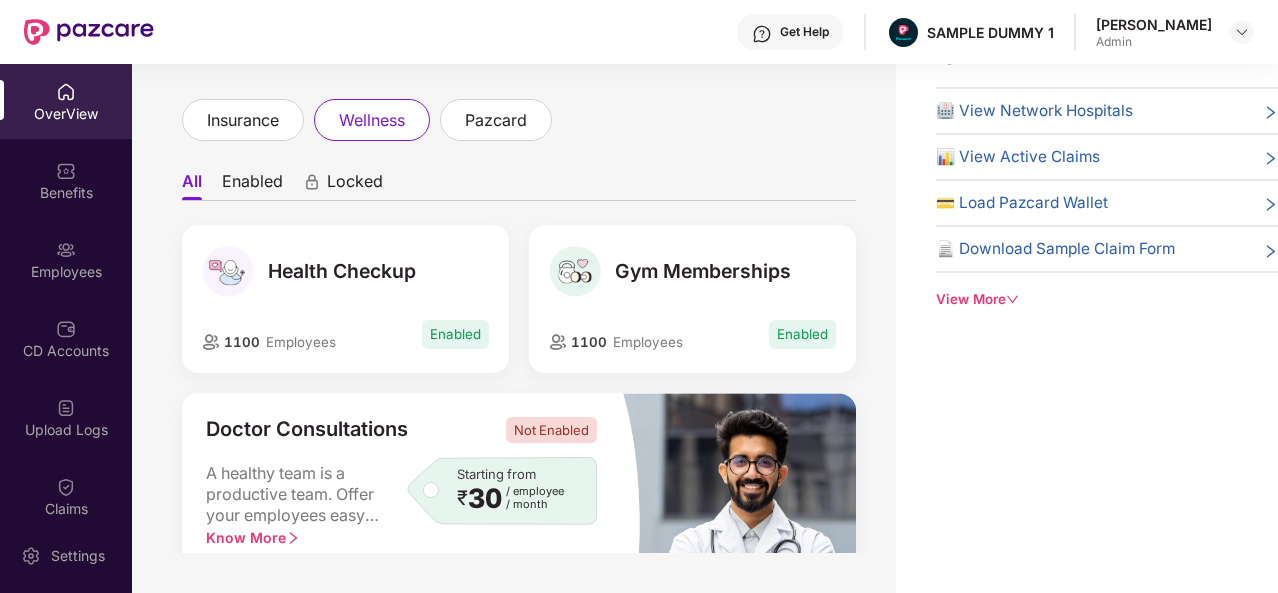 click on "insurance   wellness   pazcard" at bounding box center [519, 120] 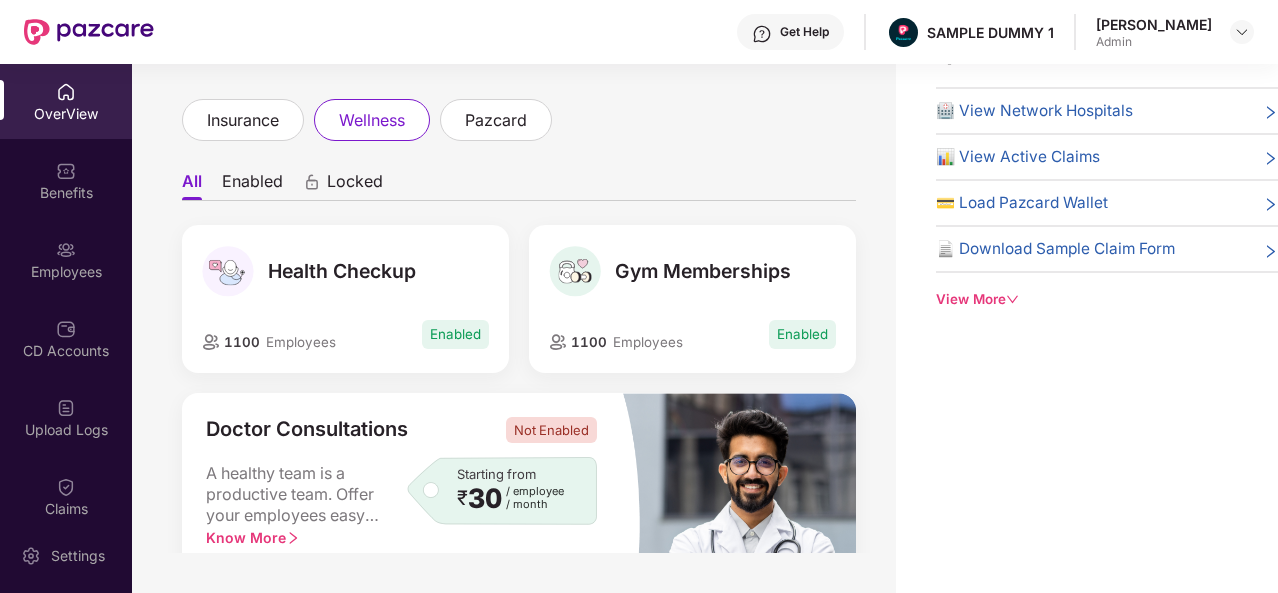 drag, startPoint x: 576, startPoint y: 133, endPoint x: 939, endPoint y: 427, distance: 467.12418 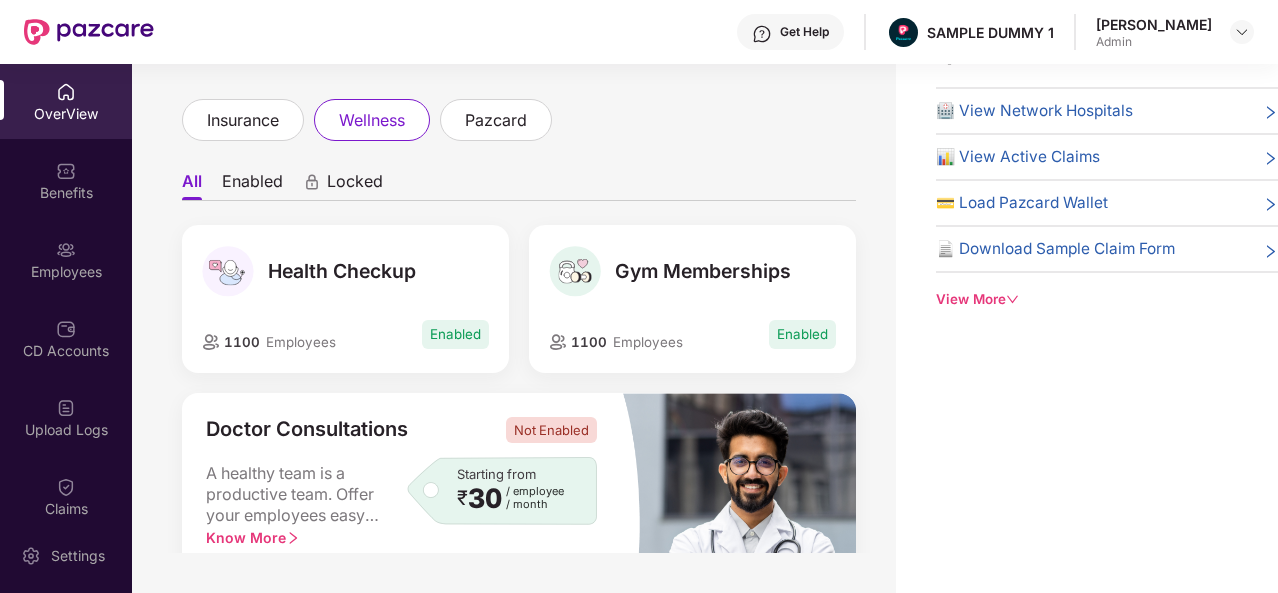 click on "Quick Links 🏥 View Network Hospitals 📊 View Active Claims 💳 Load Pazcard Wallet 📄 Download Sample Claim Form View More" at bounding box center [1087, 296] 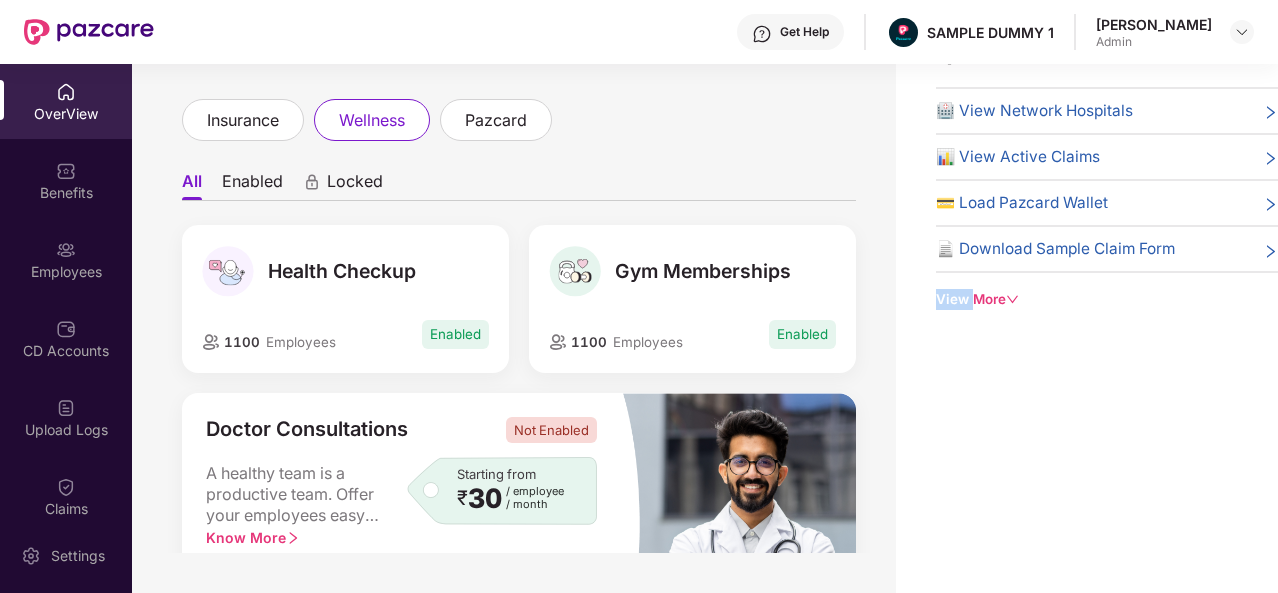 click on "All Enabled Locked Health Checkup [NUMBER] Employees Enabled Gym Memberships [NUMBER] Employees Enabled Doctor Consultations Not Enabled A healthy team is a productive team. Offer your employees easy doctor consultations and give the support they need to manage their health without unnecessary stress, leading to a healthier, happier, and more focused workplace. Starting from ₹ [AMOUNT] / employee / month Know More Get a Call Back Mental Wellness Not Enabled Investing in your employees' mental health is an investment in your company's success. Offer Mental wellness benefits to foster a positive work culture where employees feel supported, leading to better retention, productivity, and overall performance. Starting from ₹ [AMOUNT] / employee / month Know More Get a Call Back Pazcare Exclusive Enabled for all employees View All ( [NUMBER] ) Get Free Fertility Consultation Get upto [PERCENTAGE]% off on prescription medicines. Get Flat [PERCENTAGE]% Off onall Eat better orders Vaccination, Get ready for a Vaccination season! Get flat" at bounding box center [519, 814] 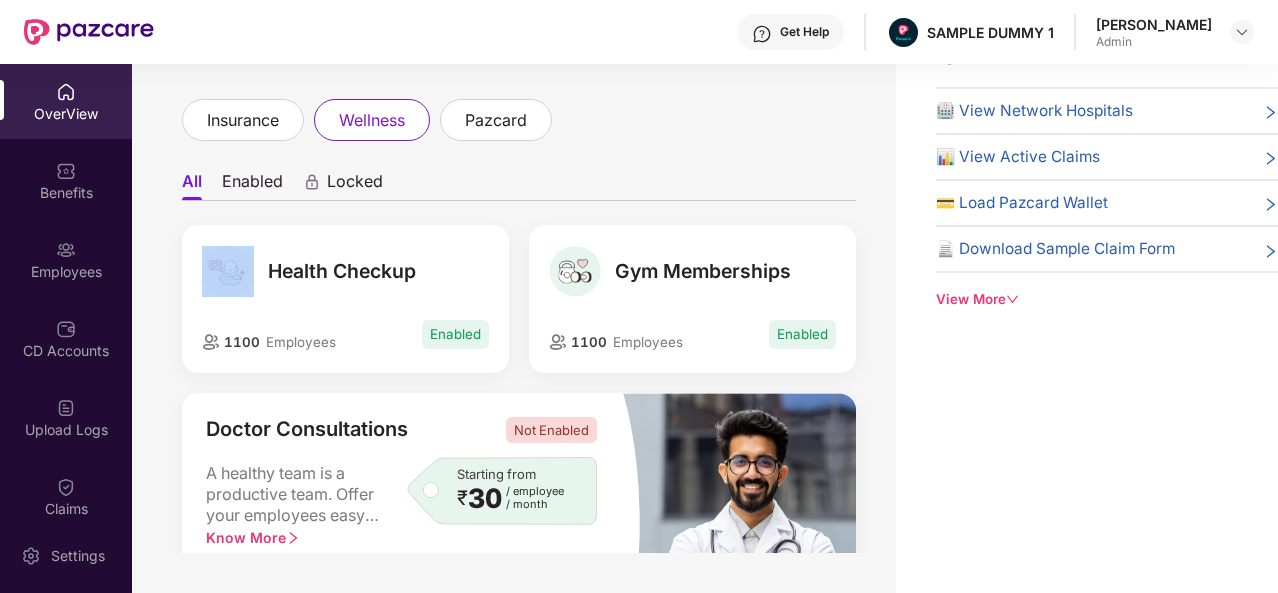 click on "All Enabled Locked Health Checkup [NUMBER] Employees Enabled Gym Memberships [NUMBER] Employees Enabled Doctor Consultations Not Enabled A healthy team is a productive team. Offer your employees easy doctor consultations and give the support they need to manage their health without unnecessary stress, leading to a healthier, happier, and more focused workplace. Starting from ₹ [AMOUNT] / employee / month Know More Get a Call Back Mental Wellness Not Enabled Investing in your employees' mental health is an investment in your company's success. Offer Mental wellness benefits to foster a positive work culture where employees feel supported, leading to better retention, productivity, and overall performance. Starting from ₹ [AMOUNT] / employee / month Know More Get a Call Back Pazcare Exclusive Enabled for all employees View All ( [NUMBER] ) Get Free Fertility Consultation Get upto [PERCENTAGE]% off on prescription medicines. Get Flat [PERCENTAGE]% Off onall Eat better orders Vaccination, Get ready for a Vaccination season! Get flat" at bounding box center (519, 814) 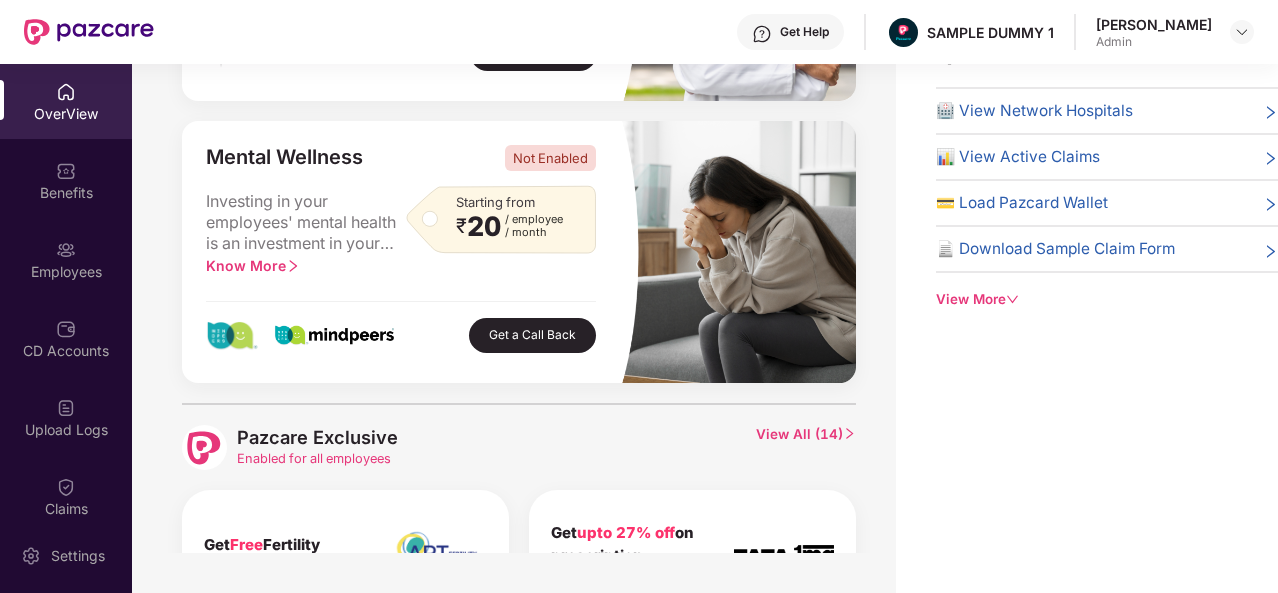 scroll, scrollTop: 583, scrollLeft: 0, axis: vertical 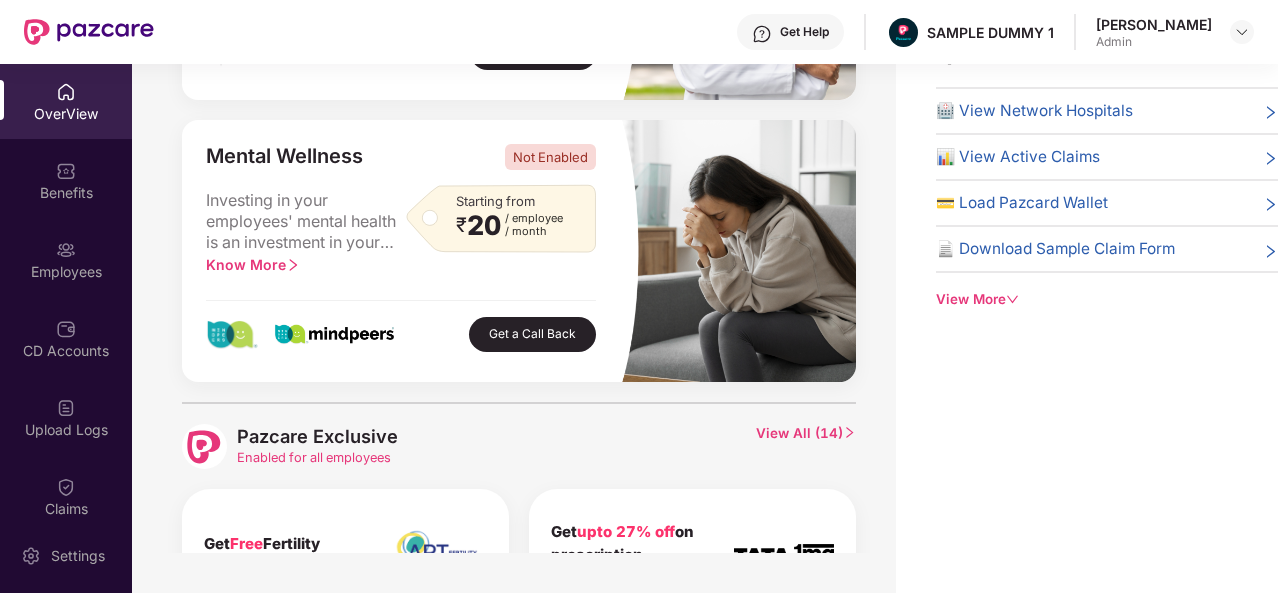 click on "View All ( 14 )" at bounding box center (806, 446) 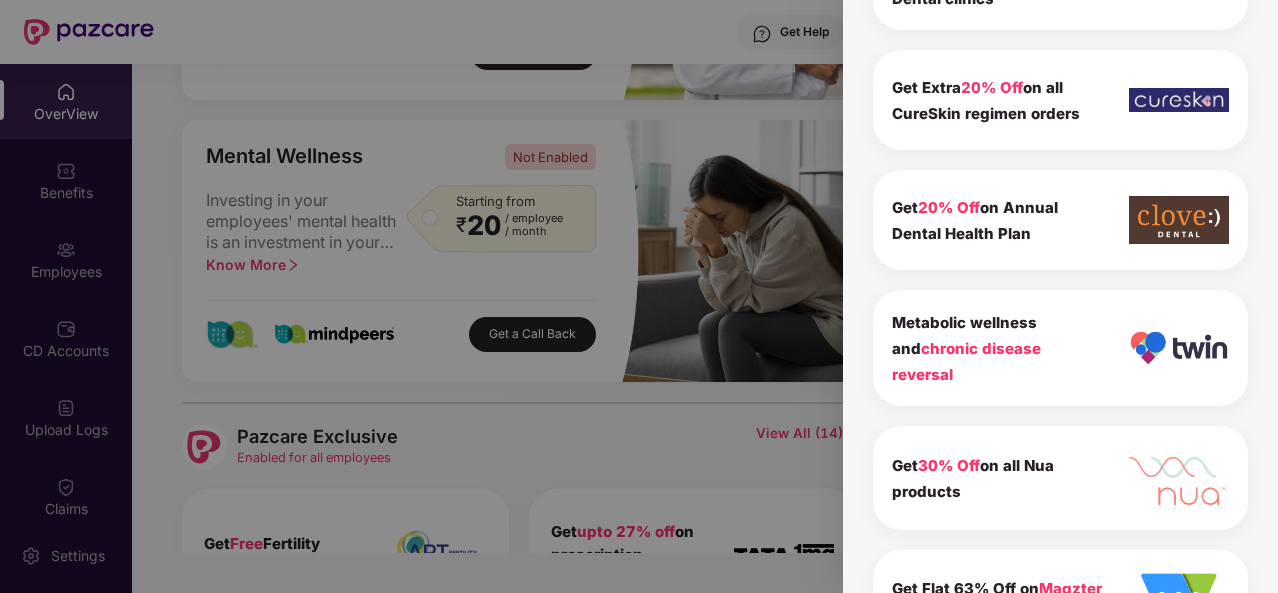 scroll, scrollTop: 1316, scrollLeft: 0, axis: vertical 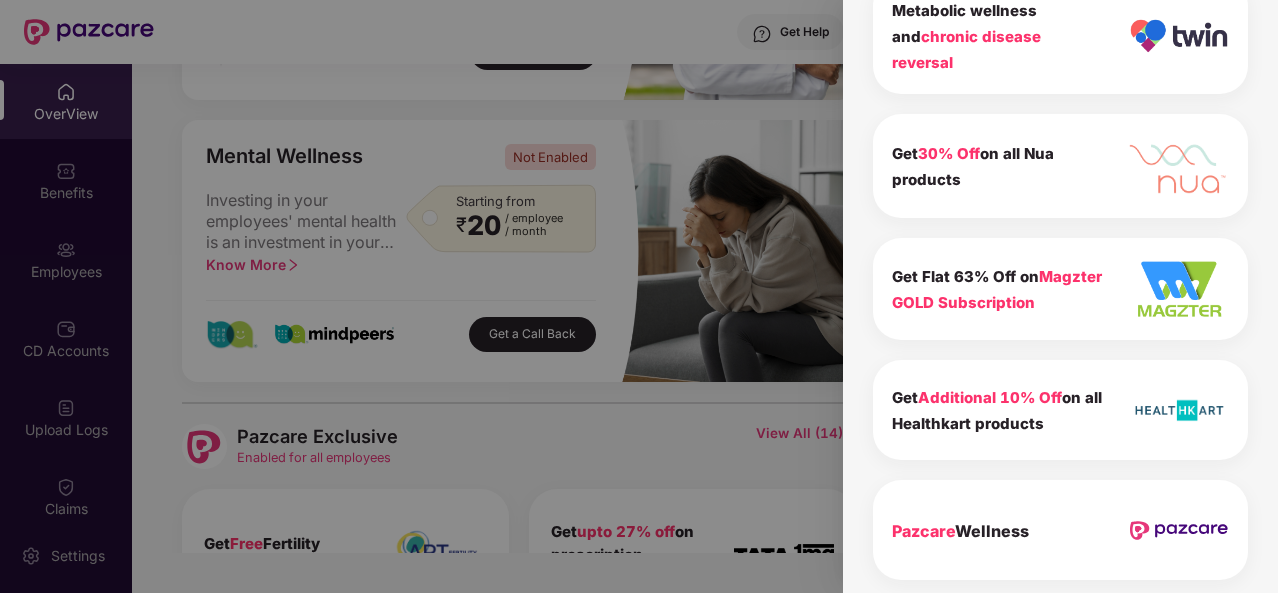 drag, startPoint x: 1082, startPoint y: 294, endPoint x: 536, endPoint y: 442, distance: 565.7031 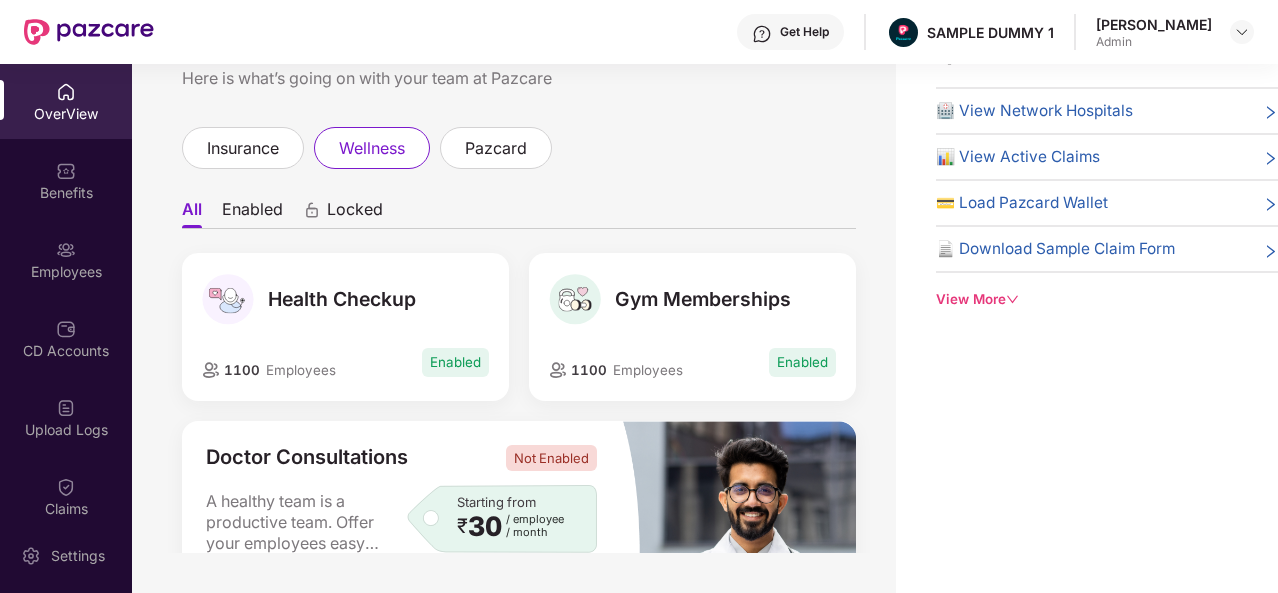 scroll, scrollTop: 340, scrollLeft: 0, axis: vertical 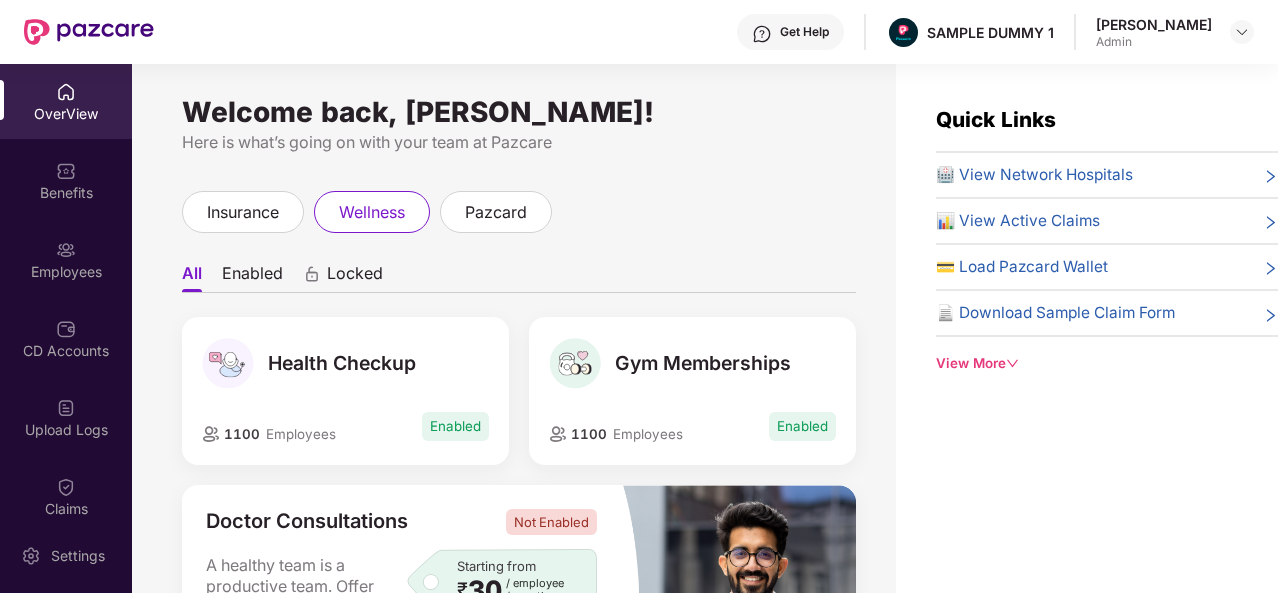 click on "OverView" at bounding box center [66, 101] 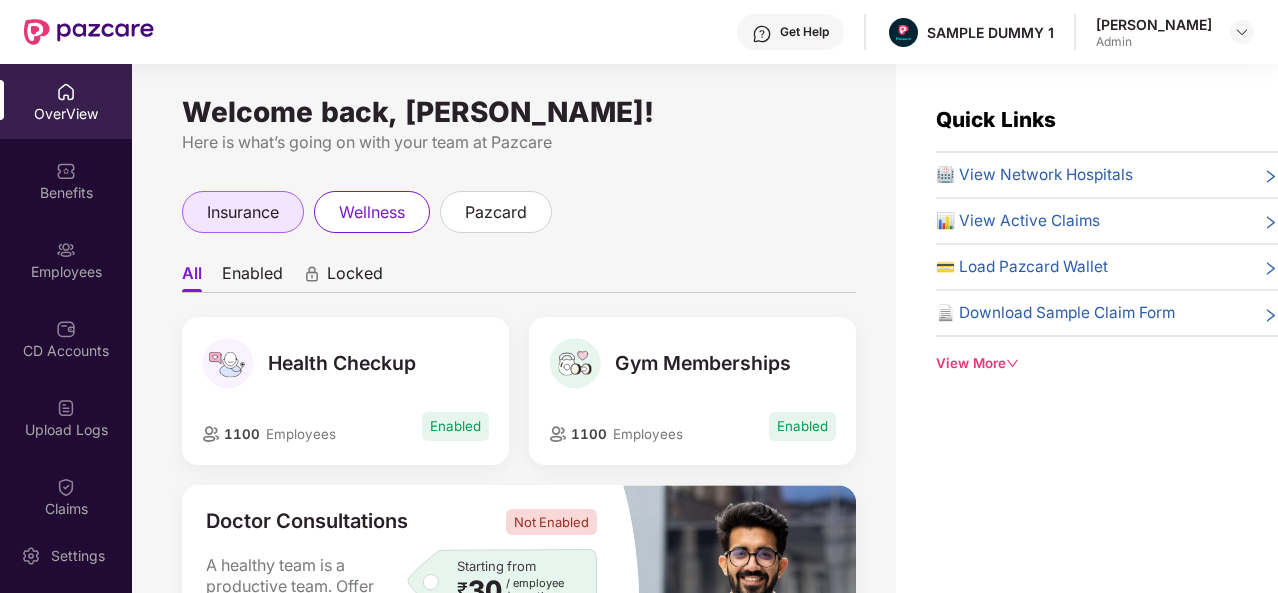 click on "insurance" at bounding box center [243, 212] 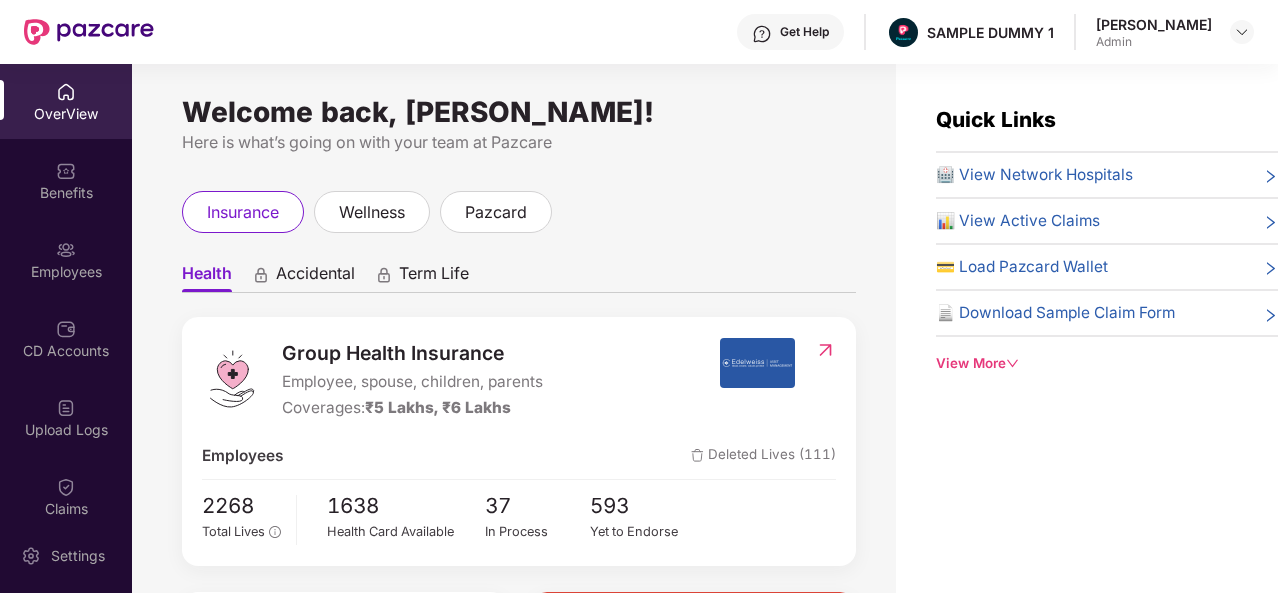 click on "View More" at bounding box center [1107, 363] 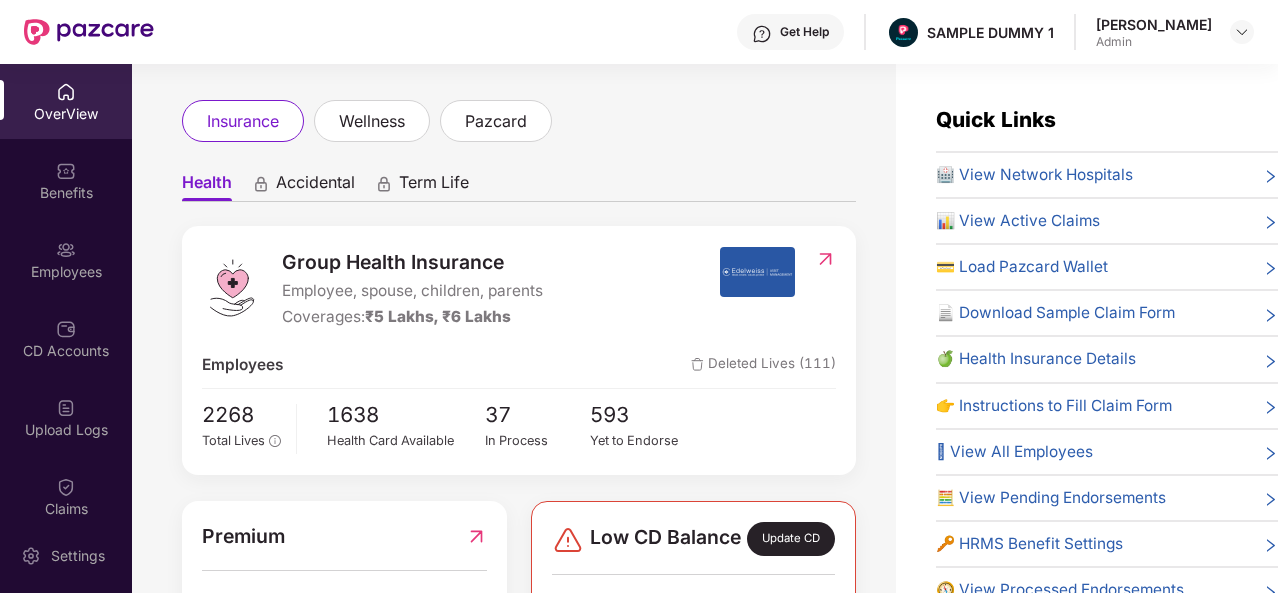 scroll, scrollTop: 0, scrollLeft: 0, axis: both 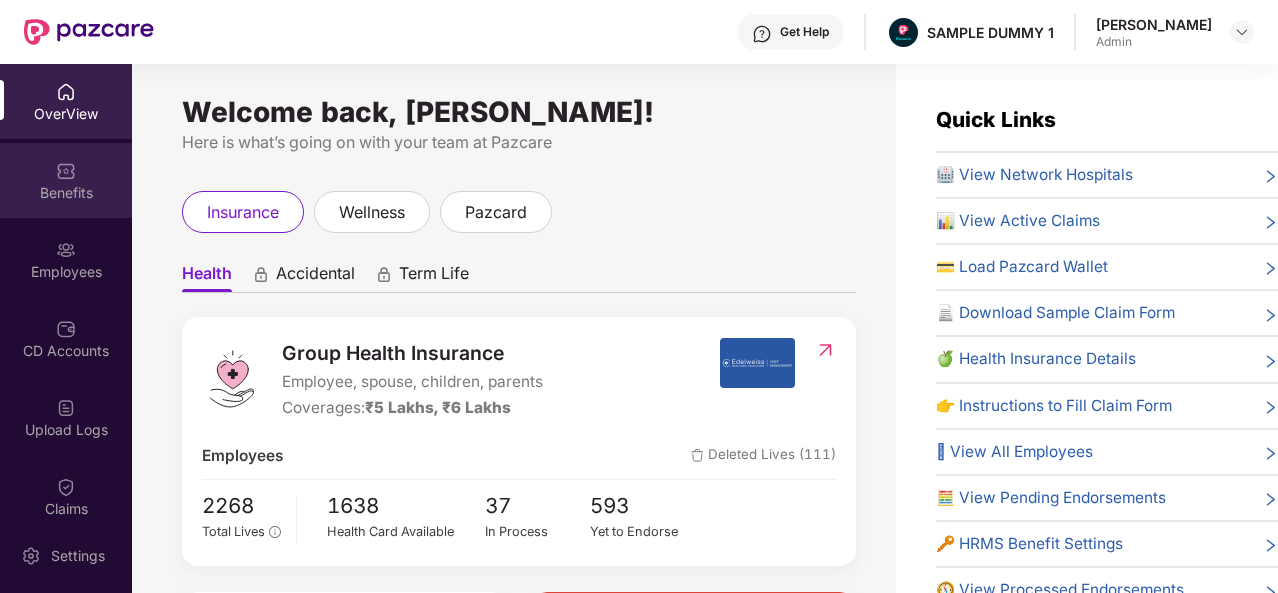 click on "Benefits" at bounding box center [66, 193] 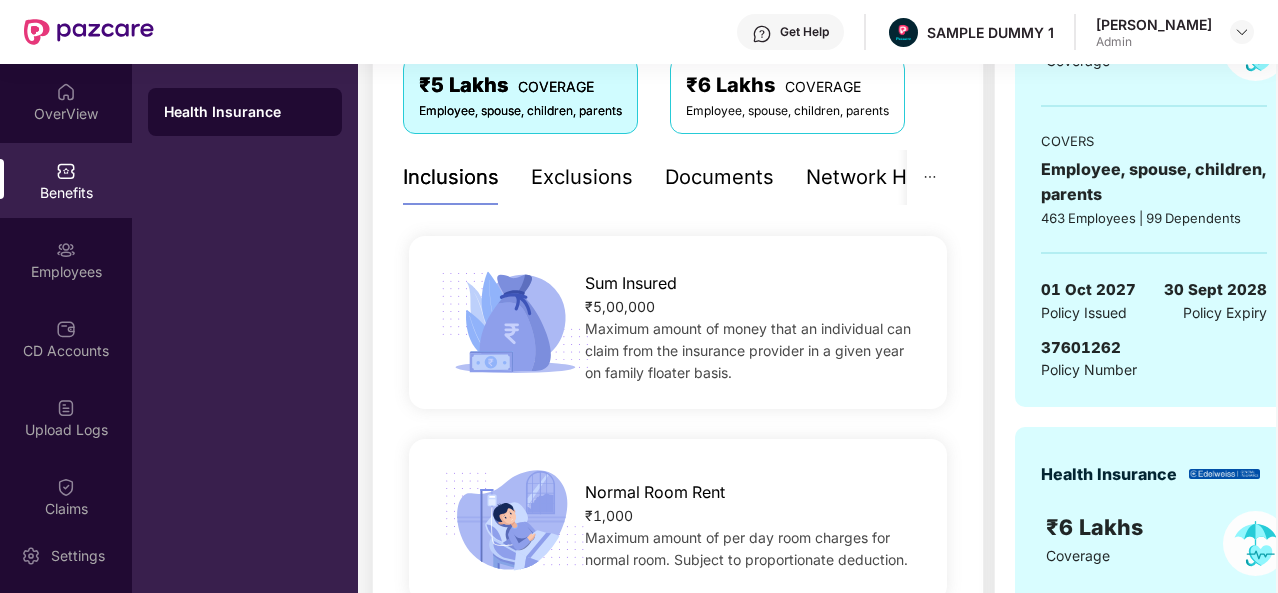scroll, scrollTop: 356, scrollLeft: 0, axis: vertical 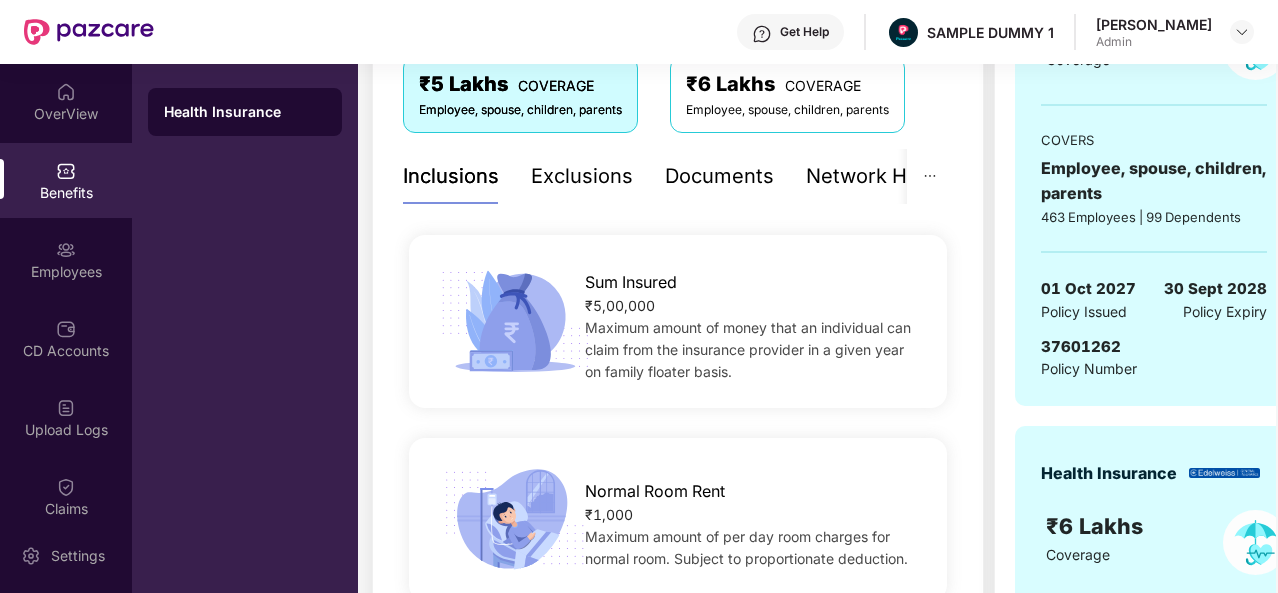 click on "Exclusions" at bounding box center (582, 176) 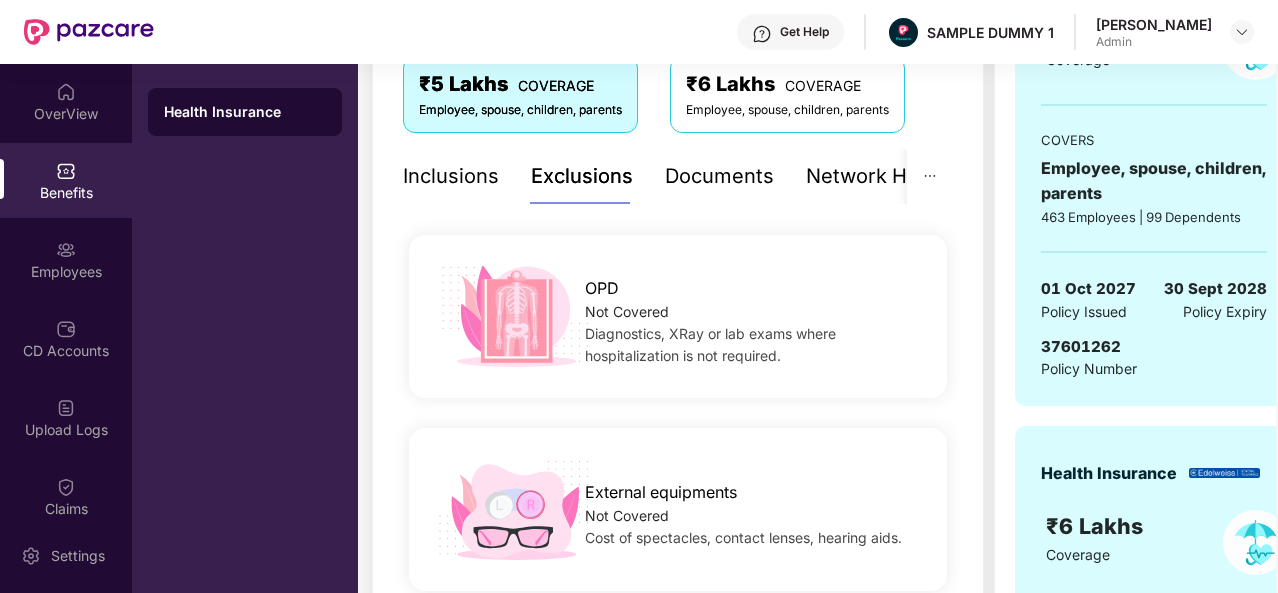 click on "Documents" at bounding box center [719, 176] 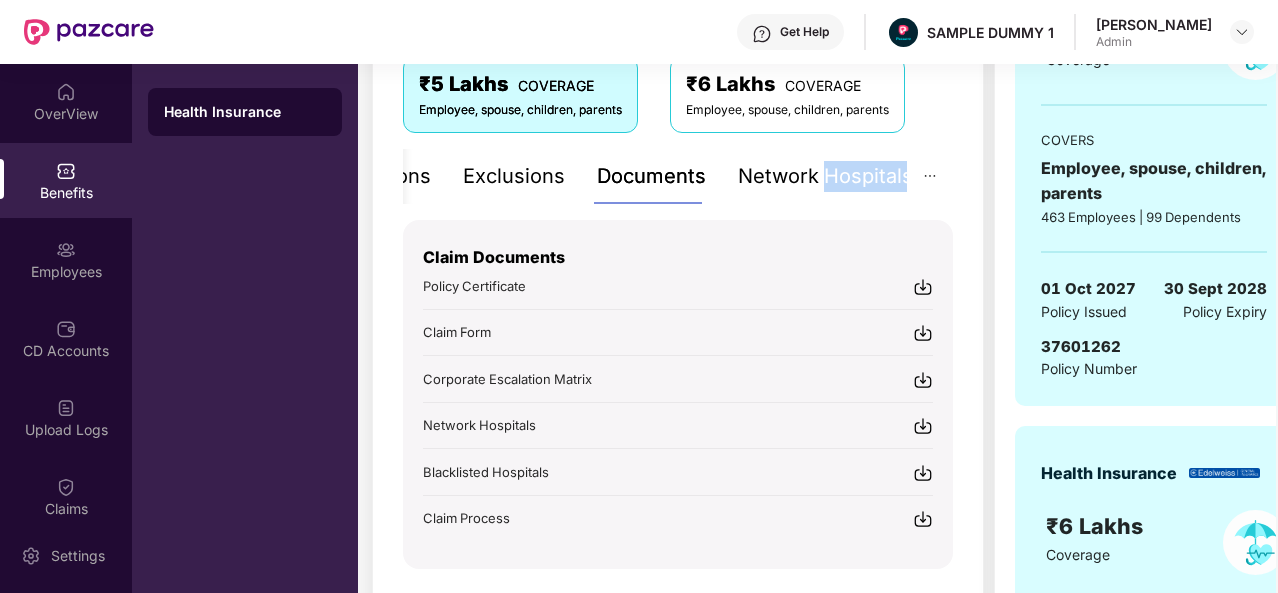 click on "Network Hospitals" at bounding box center [825, 176] 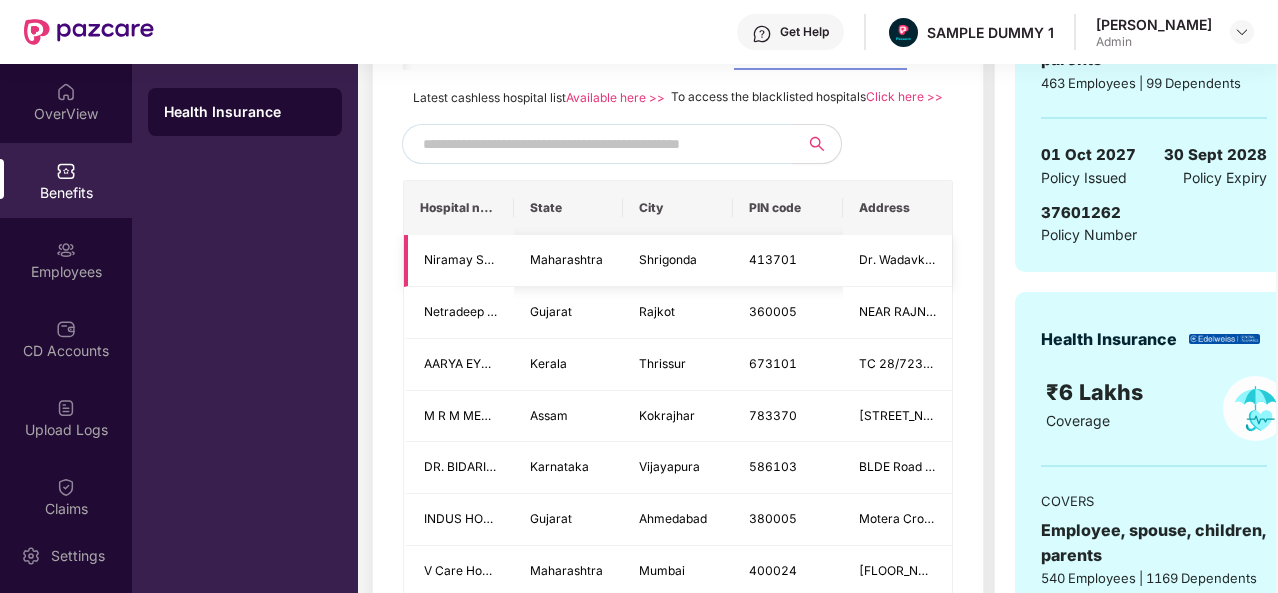 scroll, scrollTop: 496, scrollLeft: 0, axis: vertical 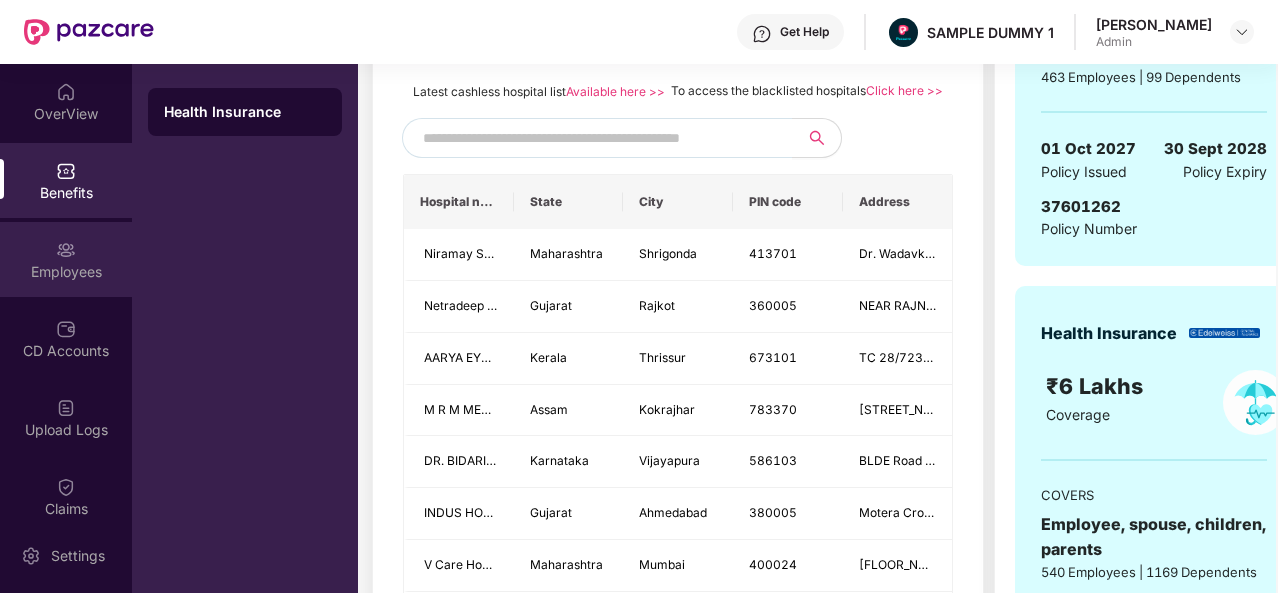 click on "Employees" at bounding box center [66, 259] 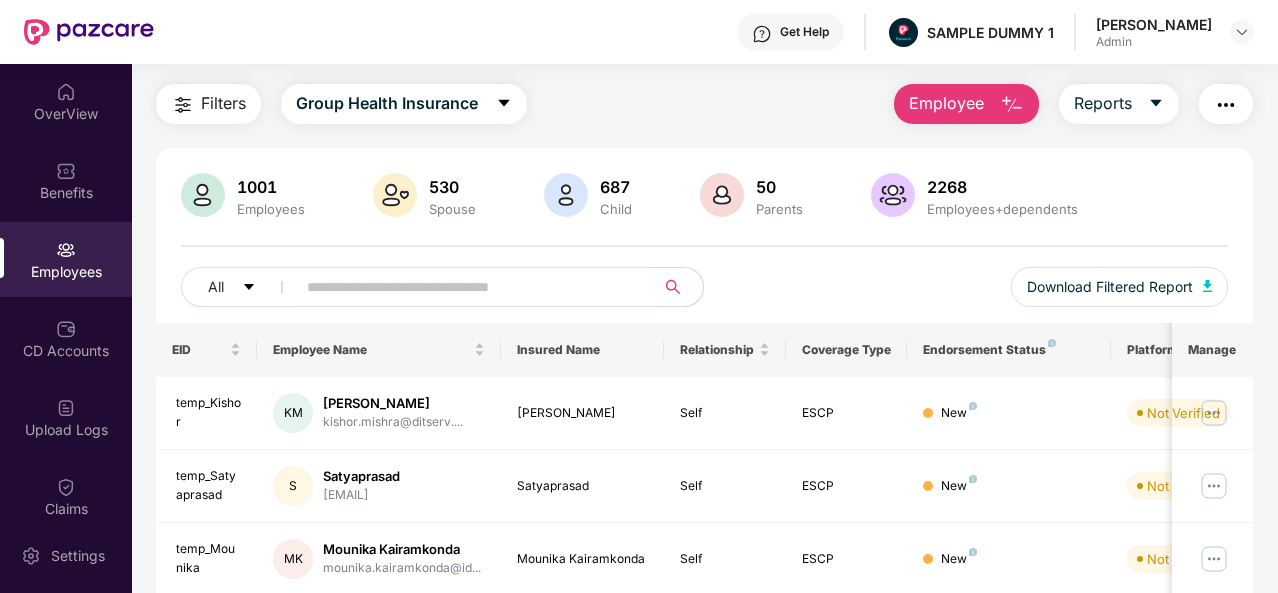 scroll, scrollTop: 52, scrollLeft: 0, axis: vertical 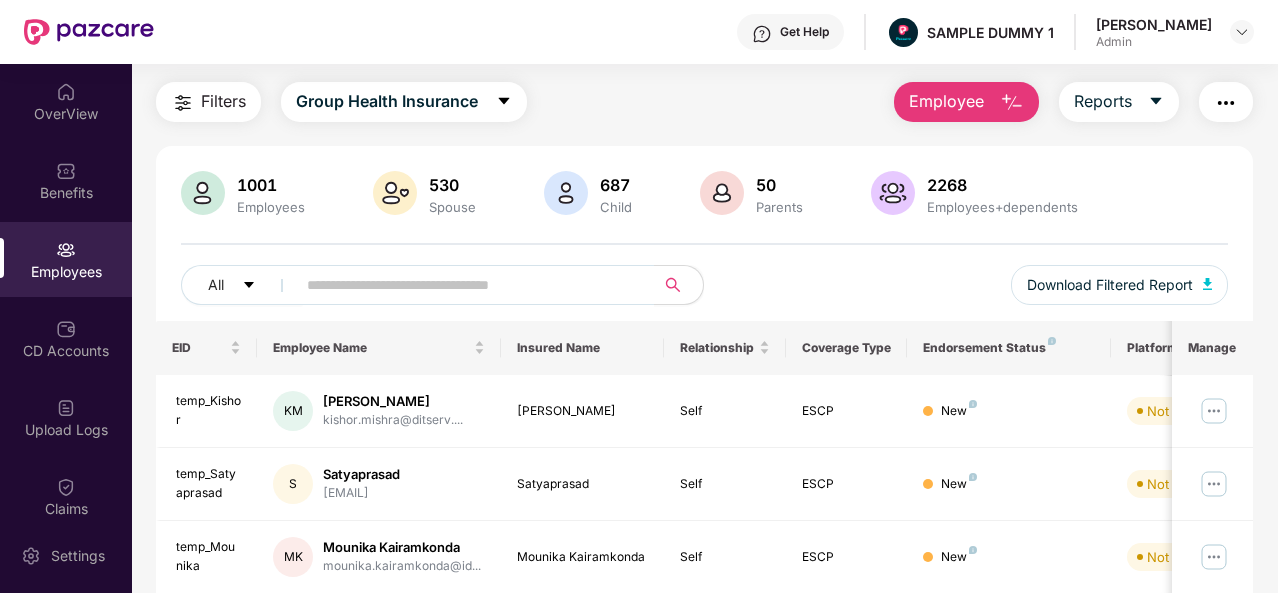 click on "Employee" at bounding box center [946, 101] 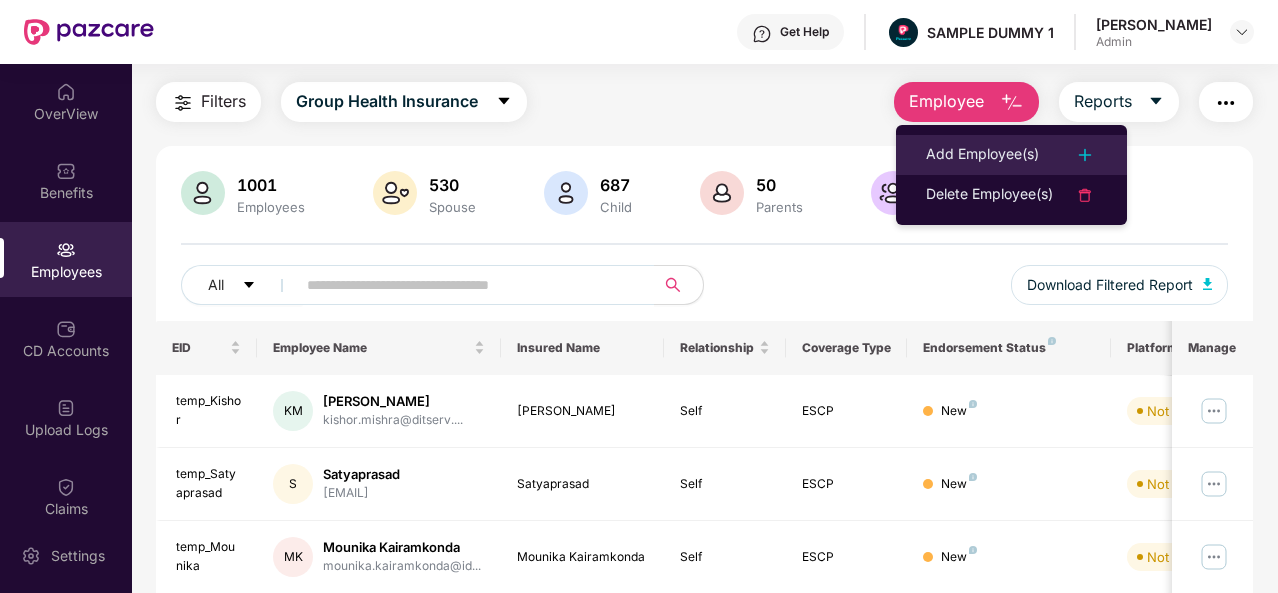 click on "Add Employee(s)" at bounding box center (1011, 155) 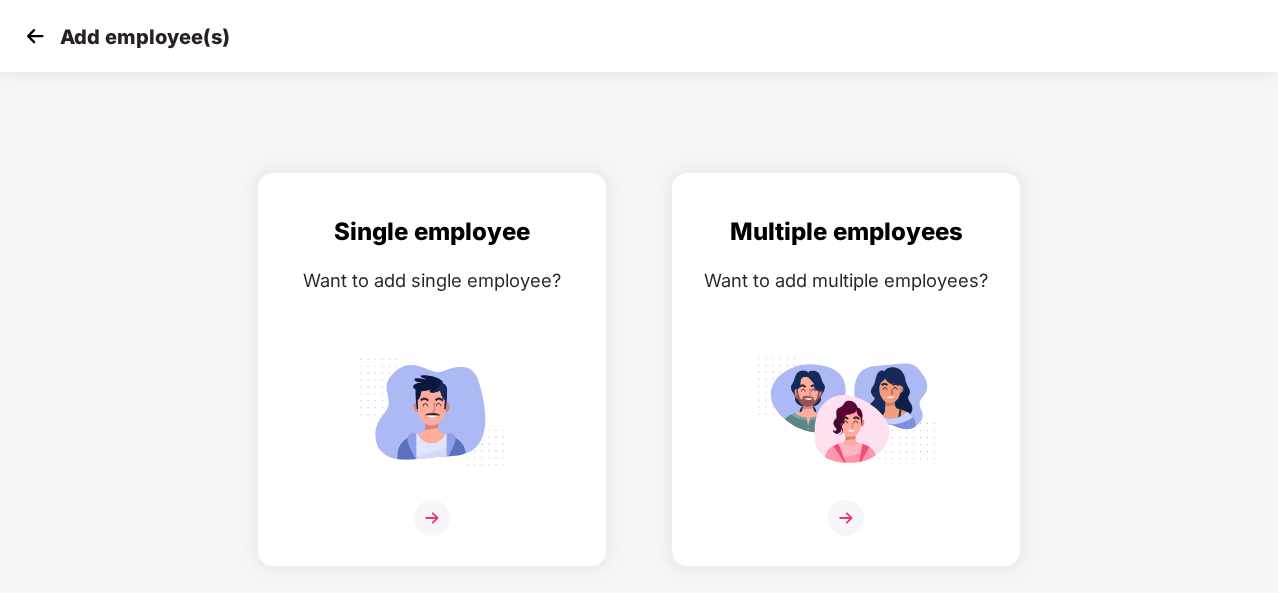click at bounding box center (35, 36) 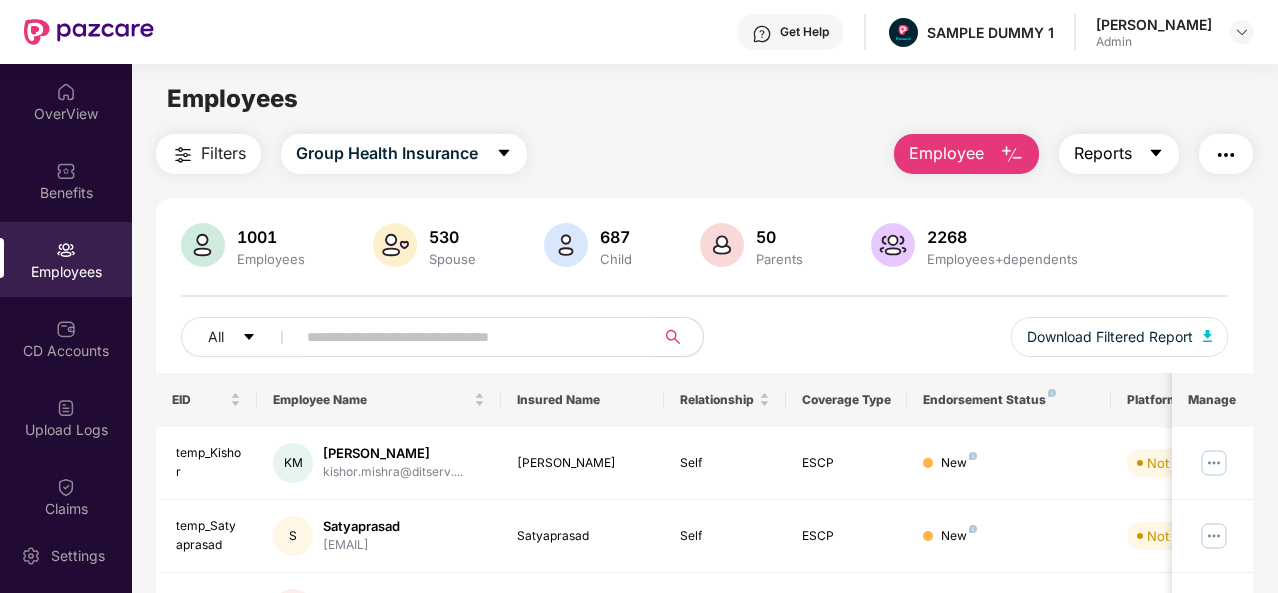 click on "Reports" at bounding box center [1119, 154] 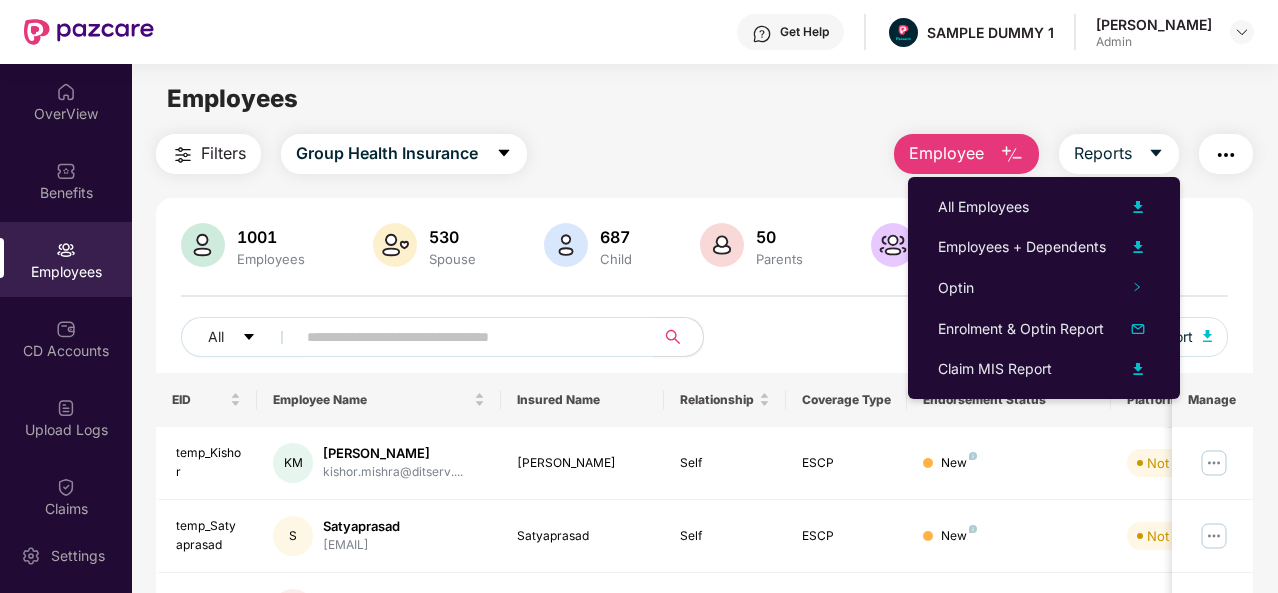 click at bounding box center [1226, 155] 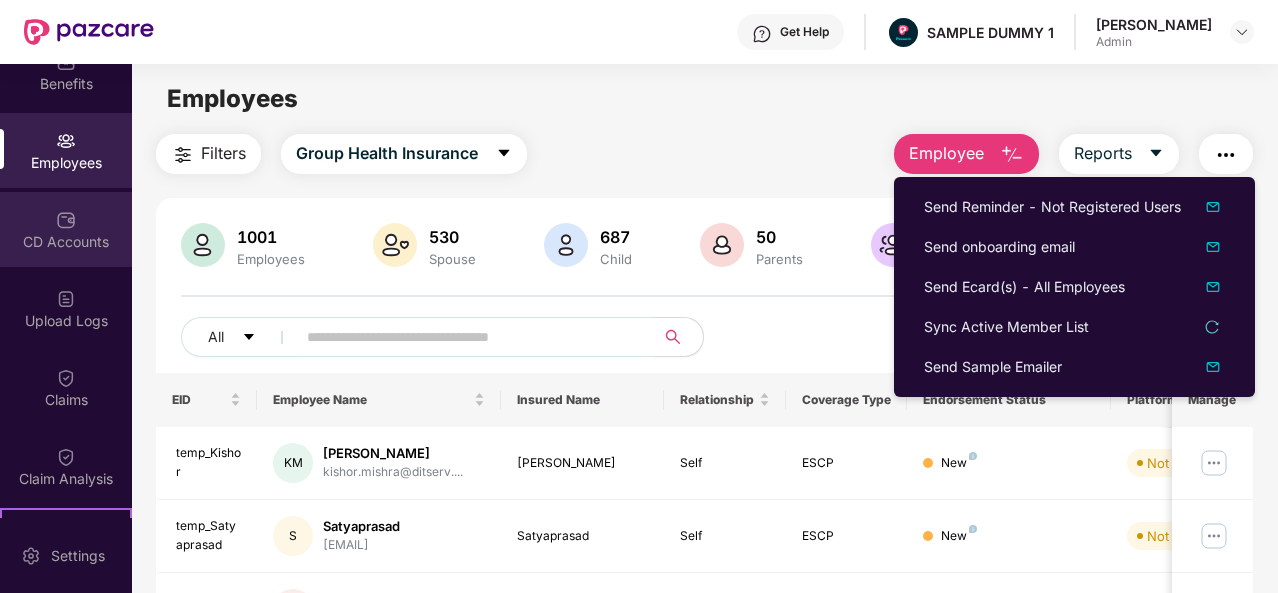 scroll, scrollTop: 122, scrollLeft: 0, axis: vertical 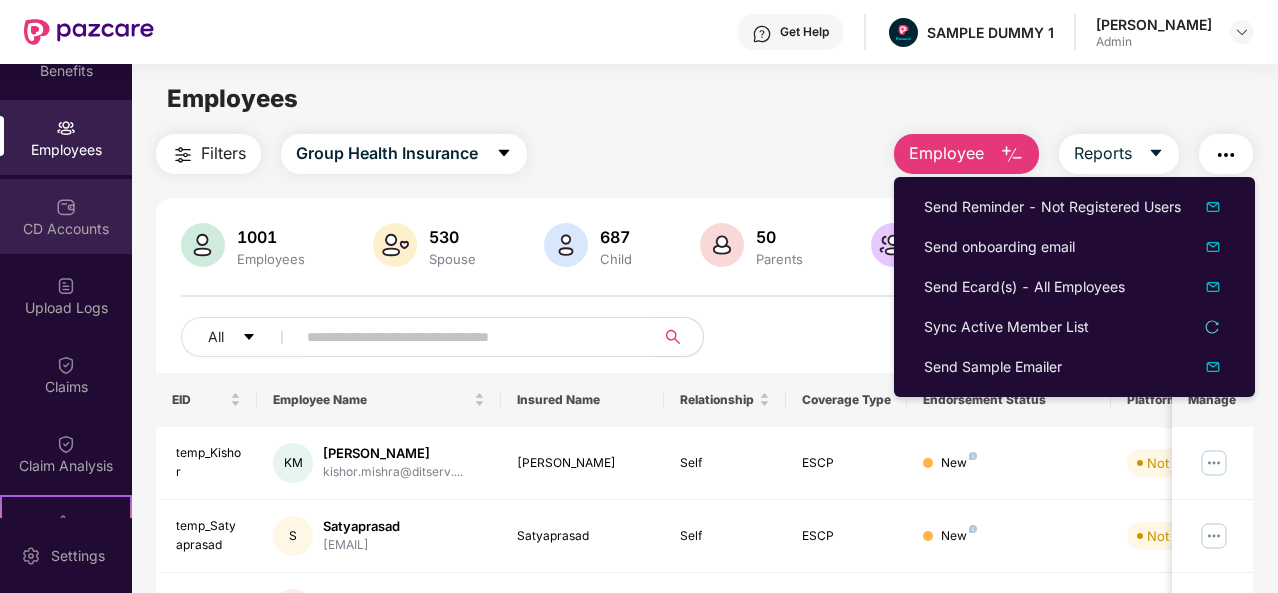 click on "Claims" at bounding box center (66, 374) 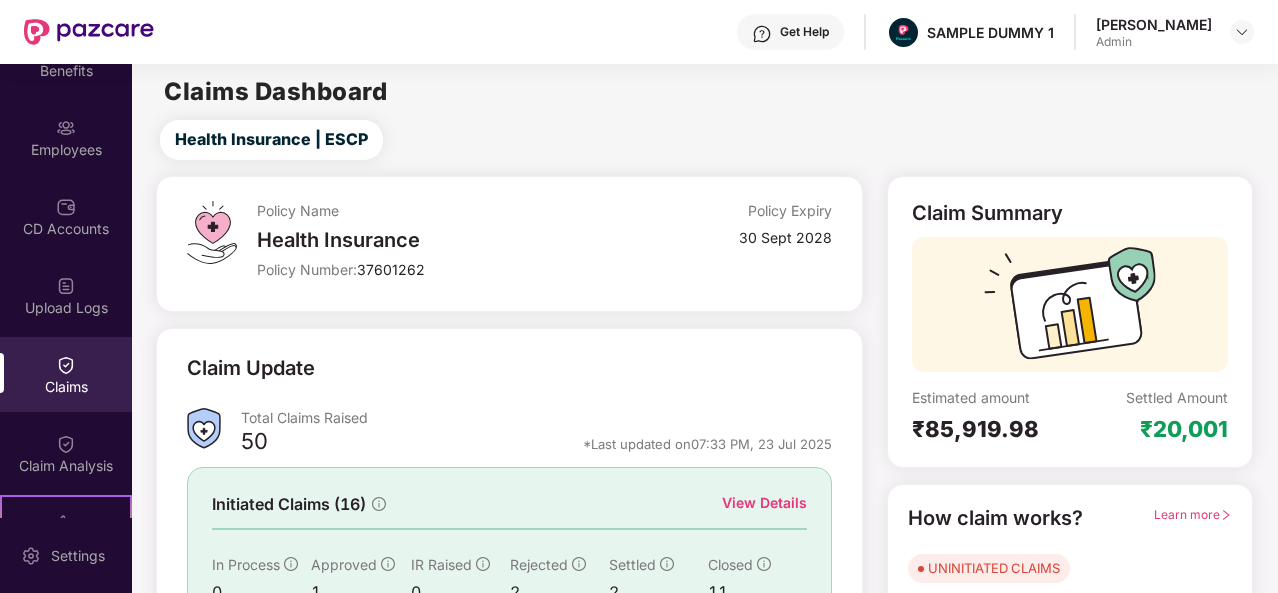 scroll, scrollTop: 188, scrollLeft: 0, axis: vertical 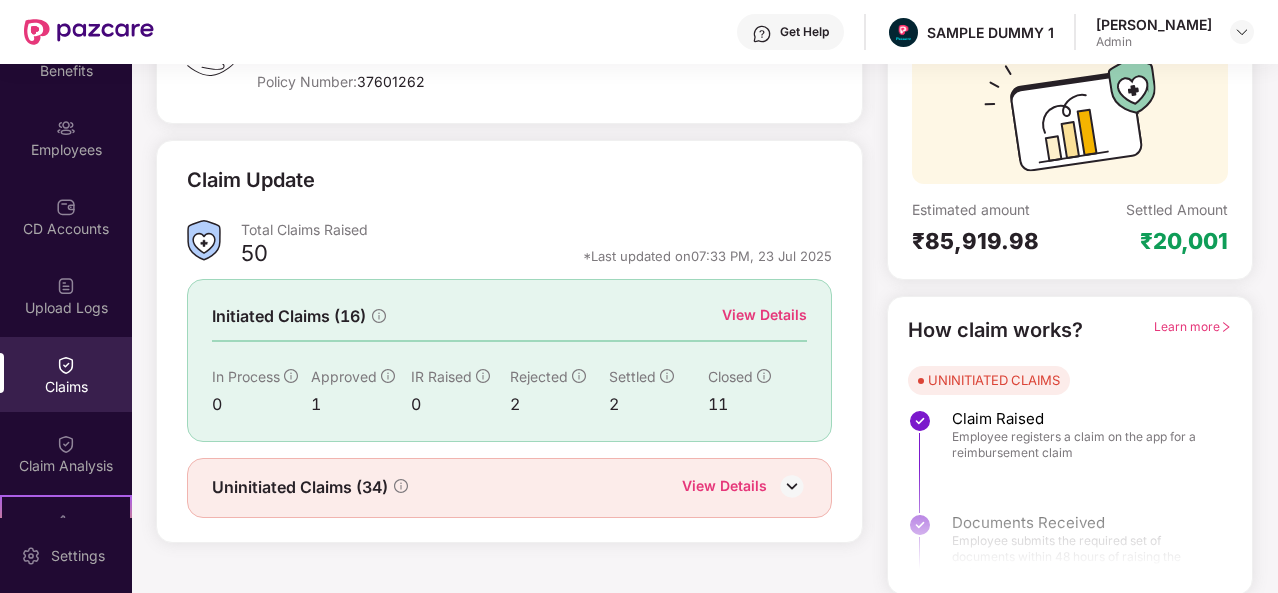 click on "View Details" at bounding box center [764, 315] 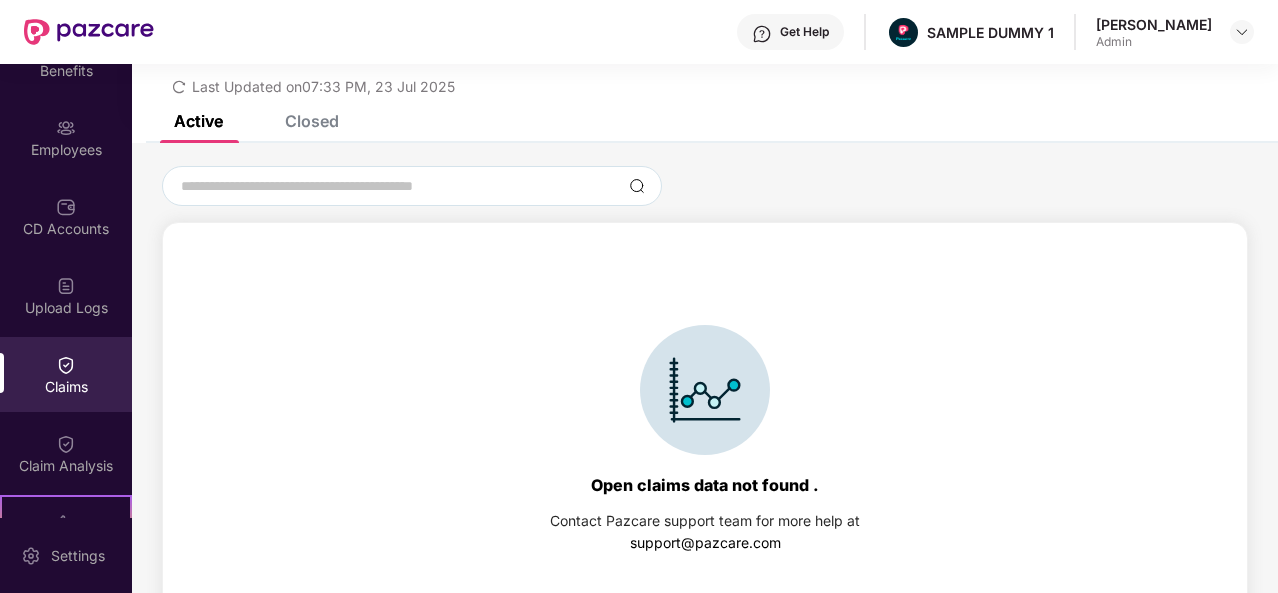 scroll, scrollTop: 86, scrollLeft: 0, axis: vertical 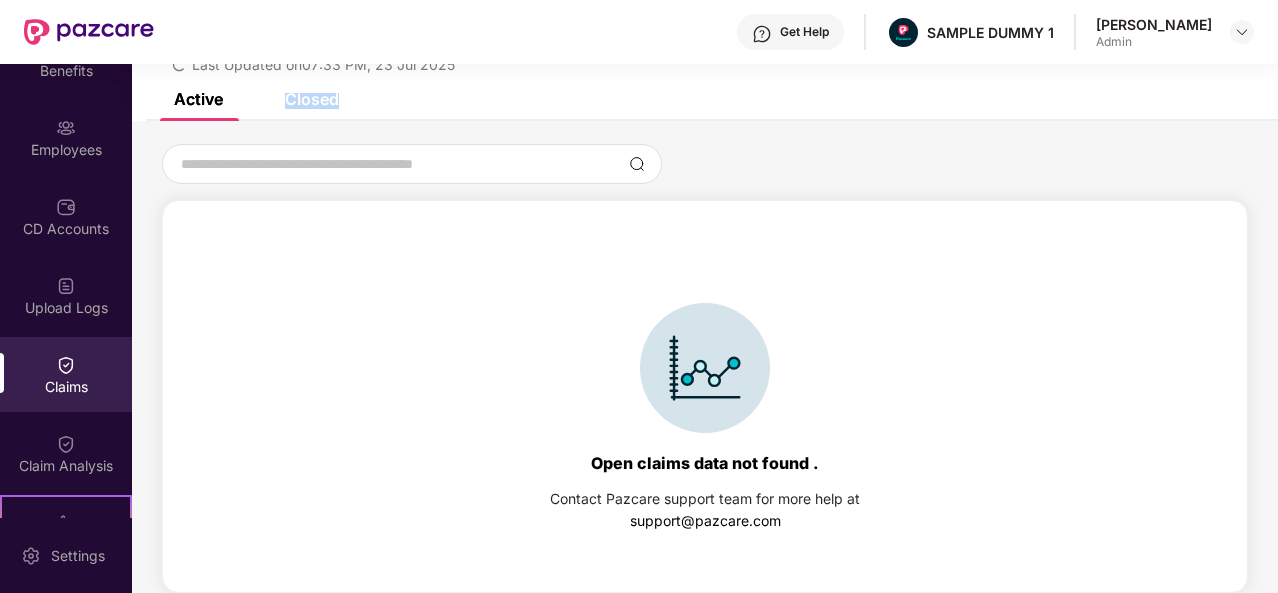 click on "Closed" at bounding box center (312, 99) 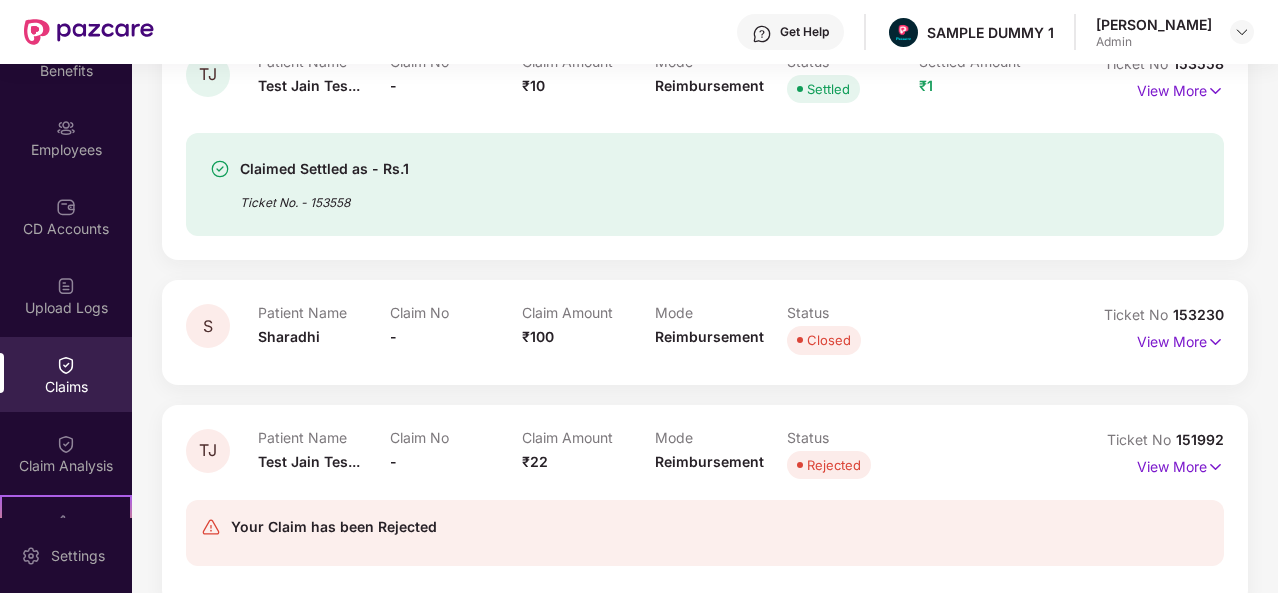scroll, scrollTop: 795, scrollLeft: 0, axis: vertical 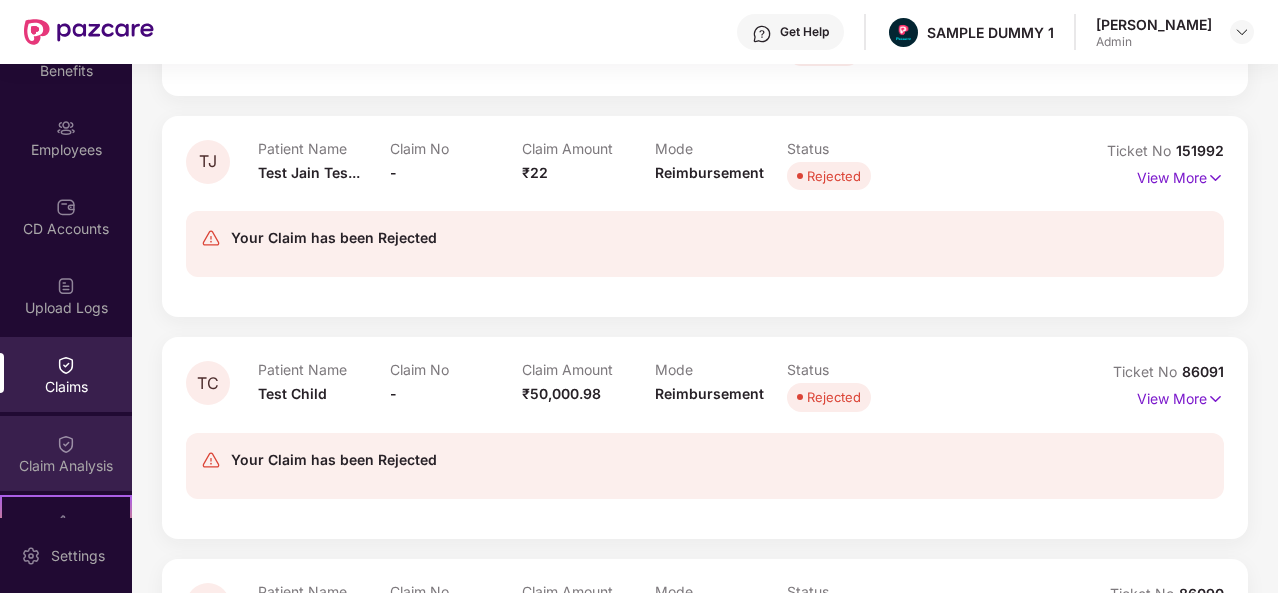 click on "Claim Analysis" at bounding box center (66, 466) 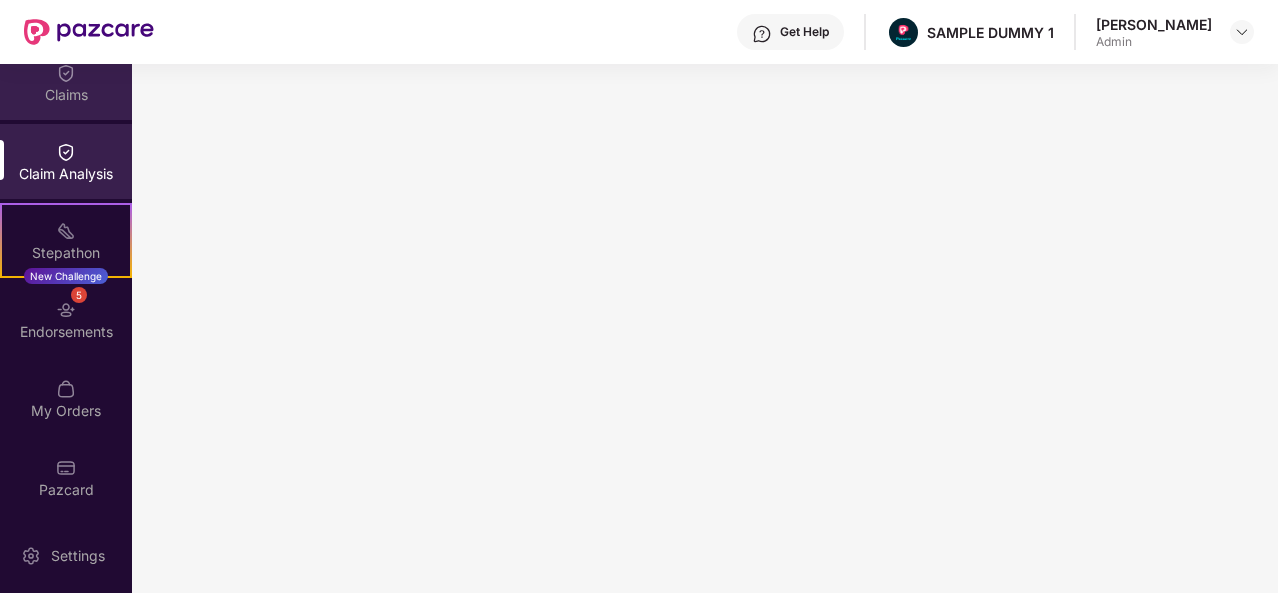 scroll, scrollTop: 414, scrollLeft: 0, axis: vertical 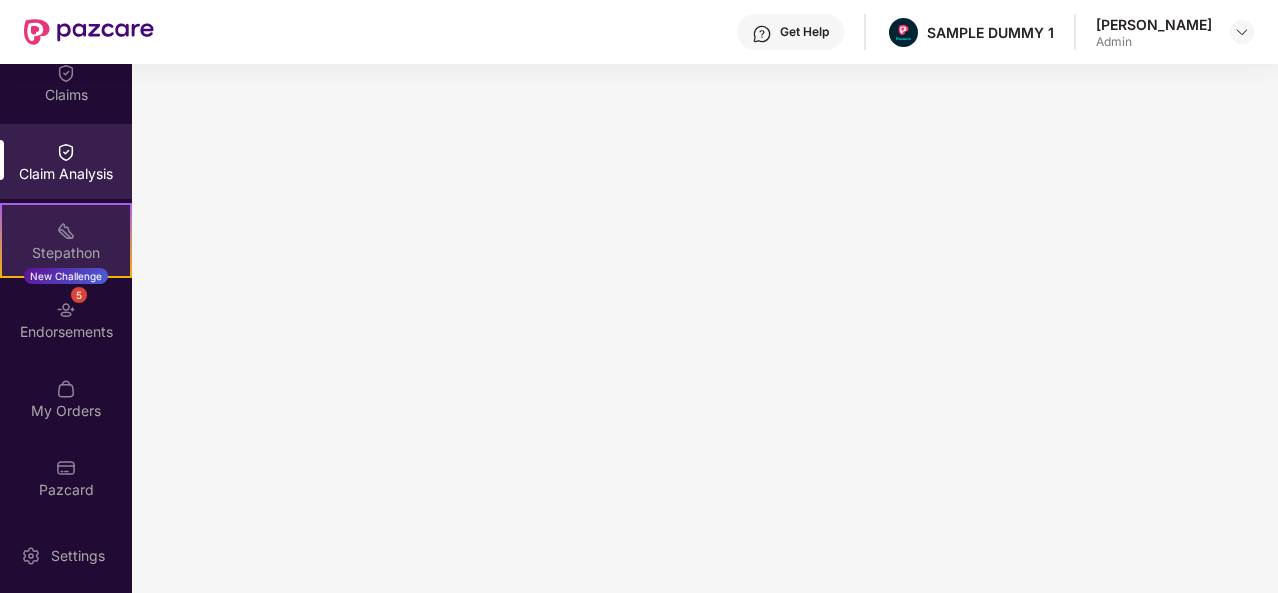 click at bounding box center (66, 231) 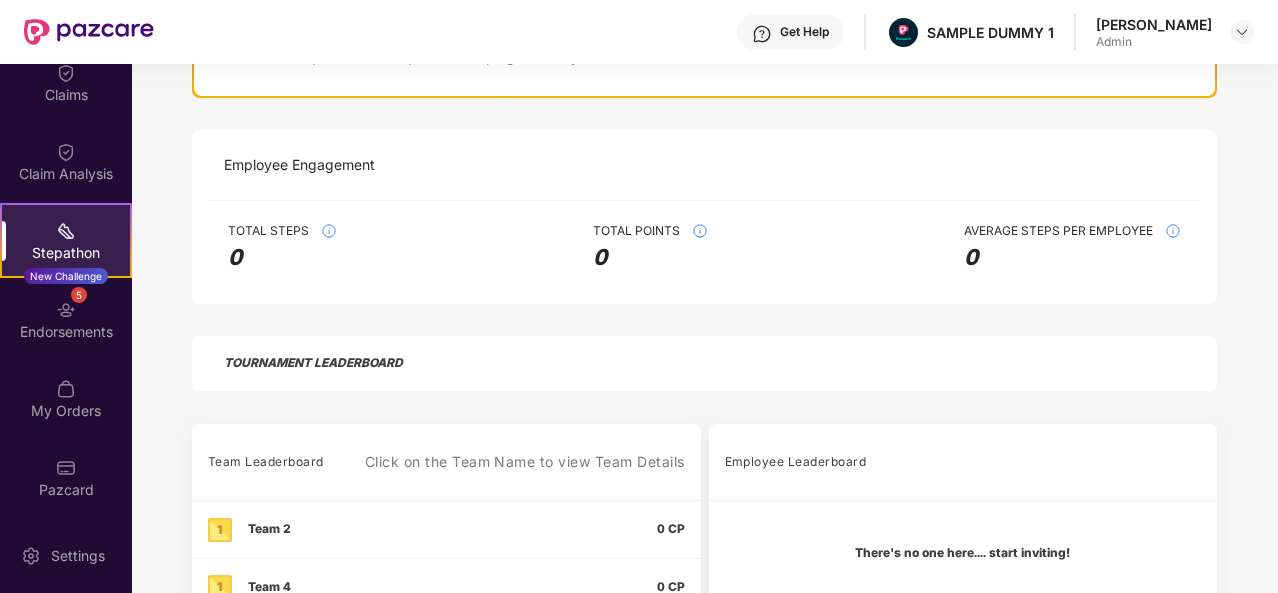 scroll, scrollTop: 111, scrollLeft: 0, axis: vertical 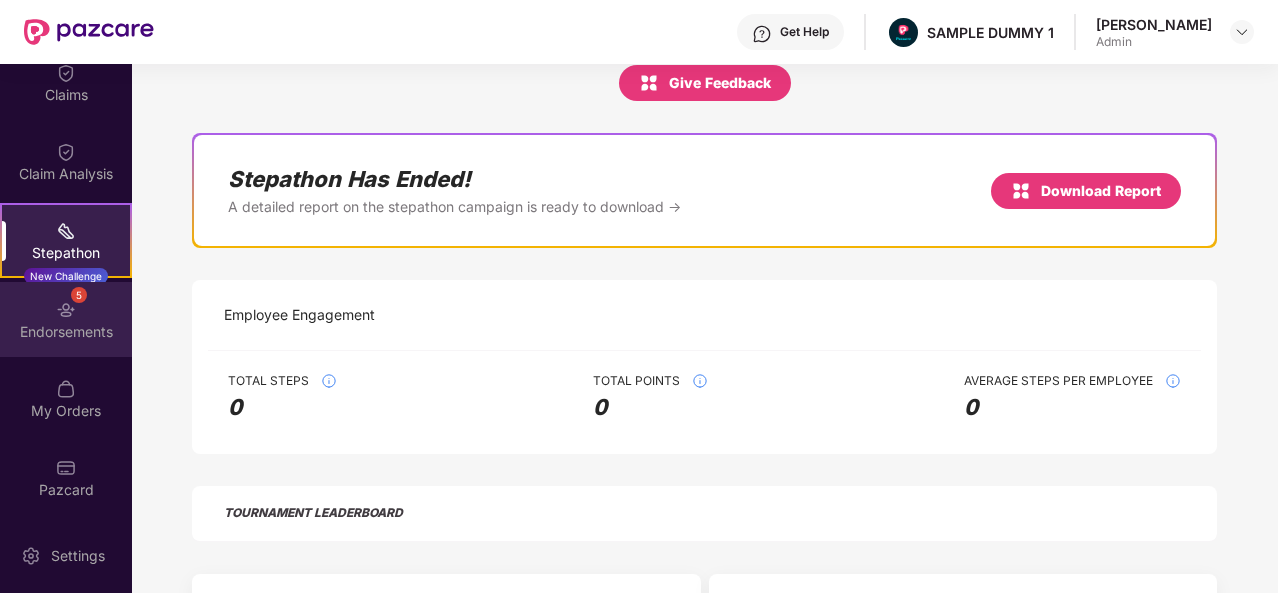 click on "5 Endorsements" at bounding box center (66, 319) 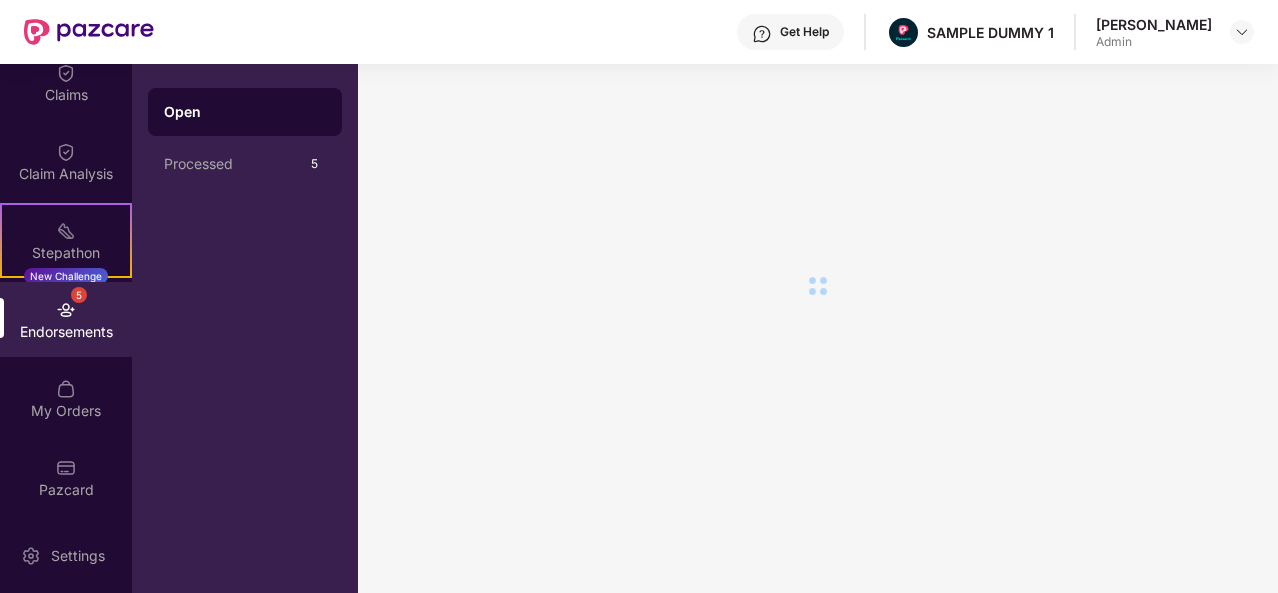 scroll, scrollTop: 0, scrollLeft: 0, axis: both 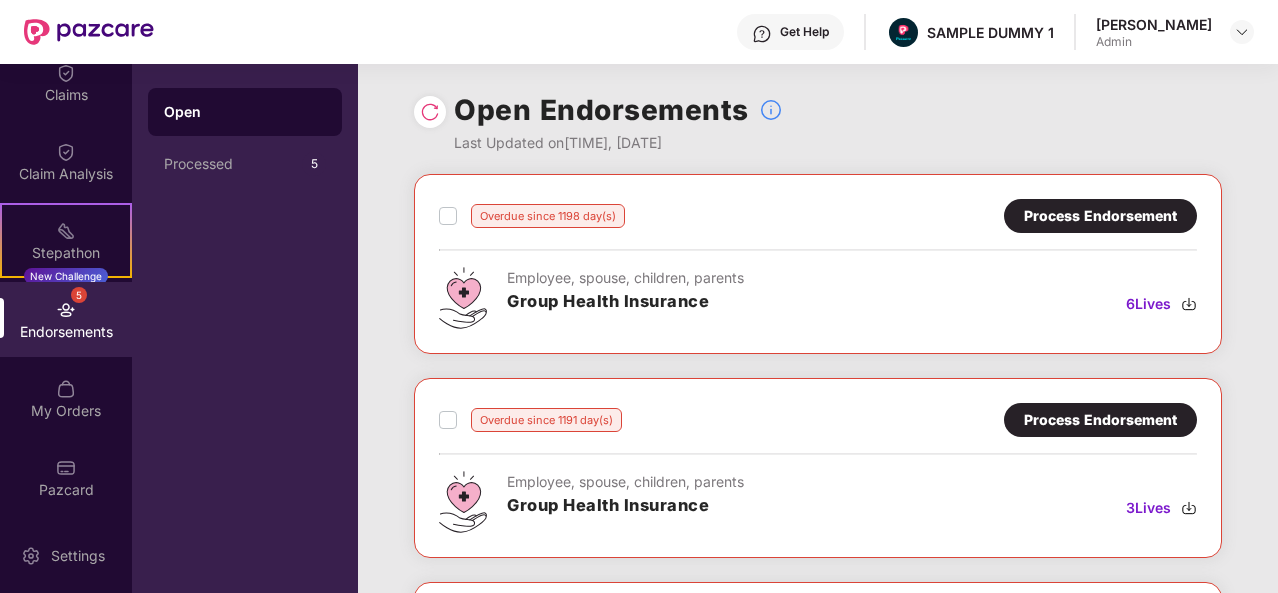 drag, startPoint x: 746, startPoint y: 269, endPoint x: 658, endPoint y: 240, distance: 92.65527 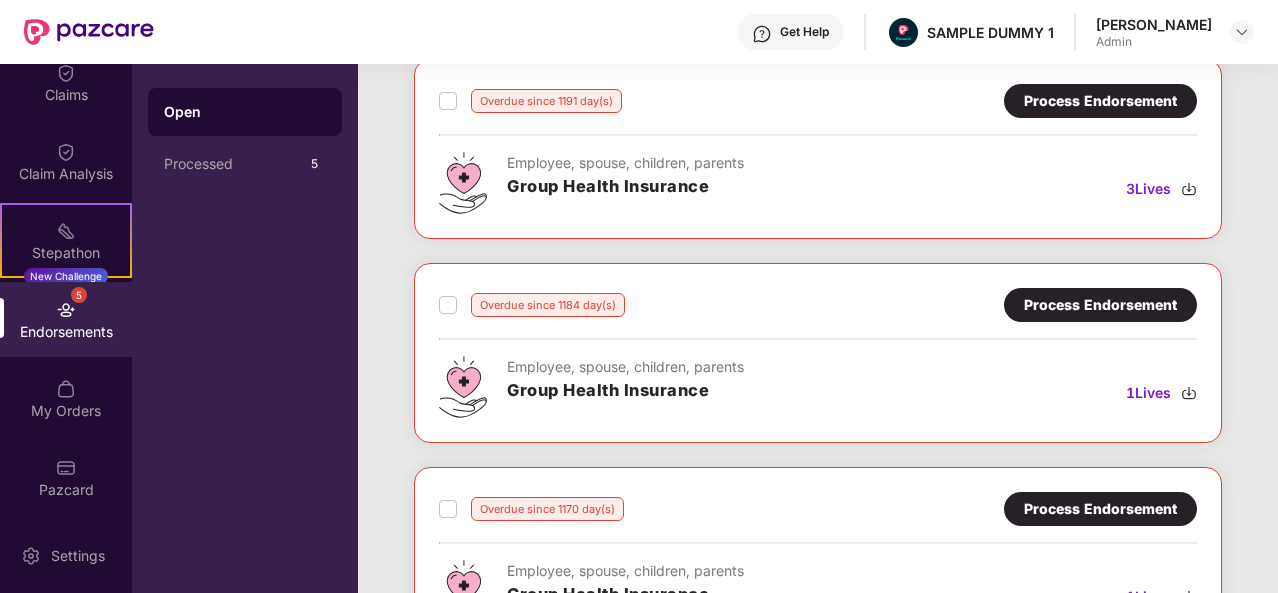 scroll, scrollTop: 320, scrollLeft: 0, axis: vertical 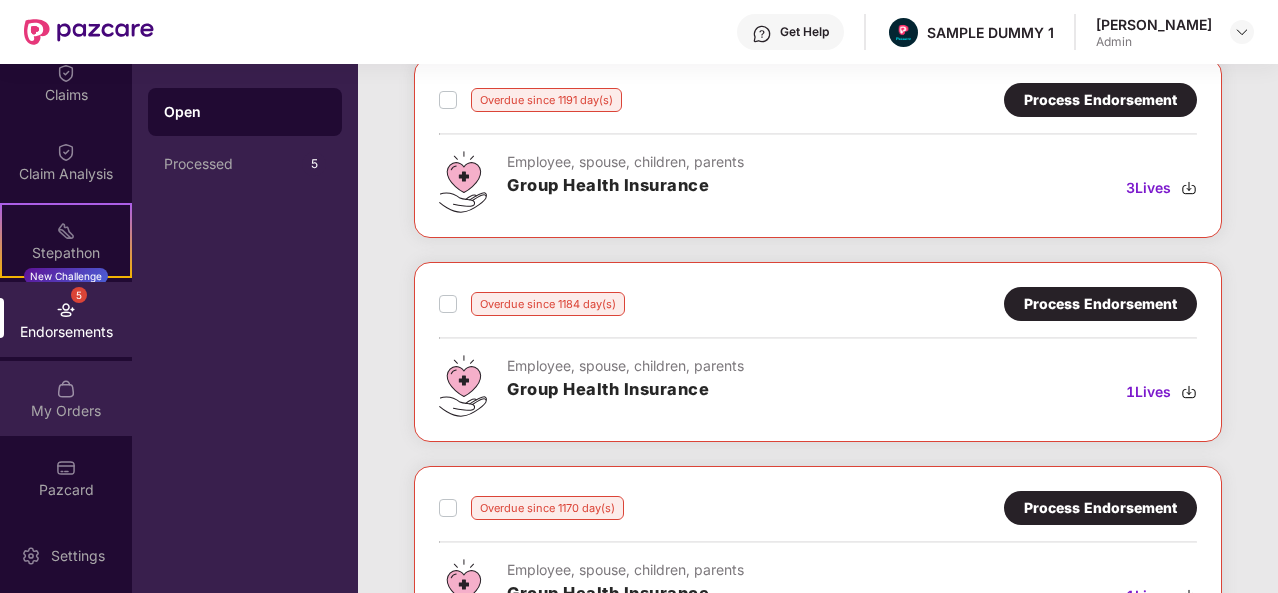 drag, startPoint x: 658, startPoint y: 240, endPoint x: 84, endPoint y: 417, distance: 600.6705 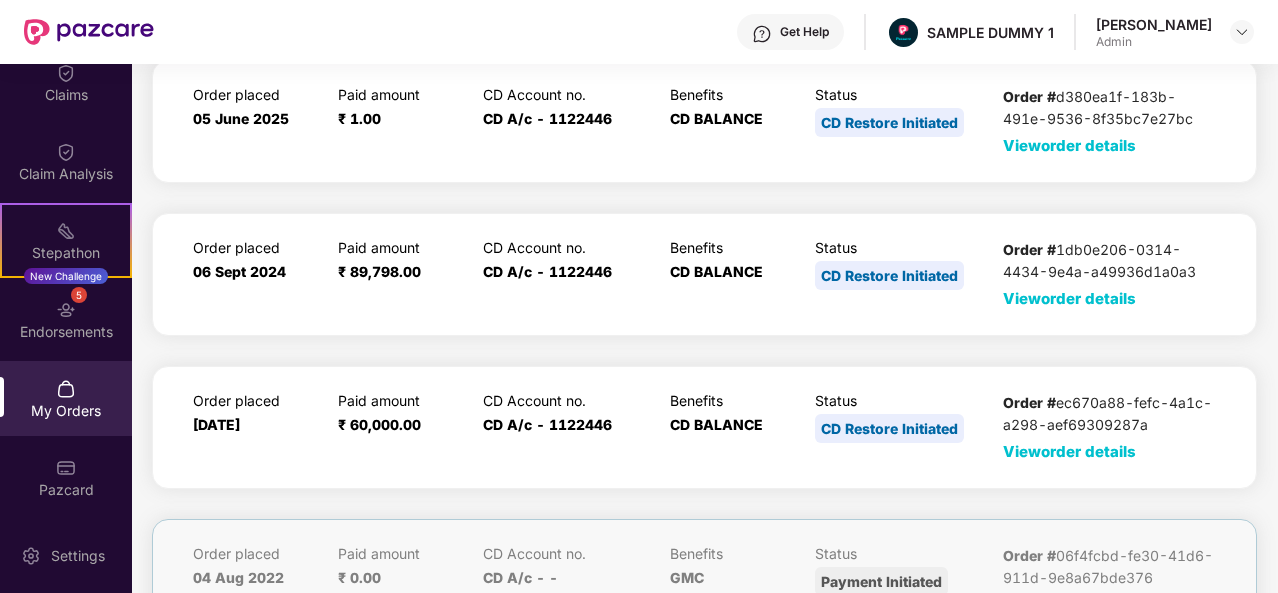 scroll, scrollTop: 320, scrollLeft: 0, axis: vertical 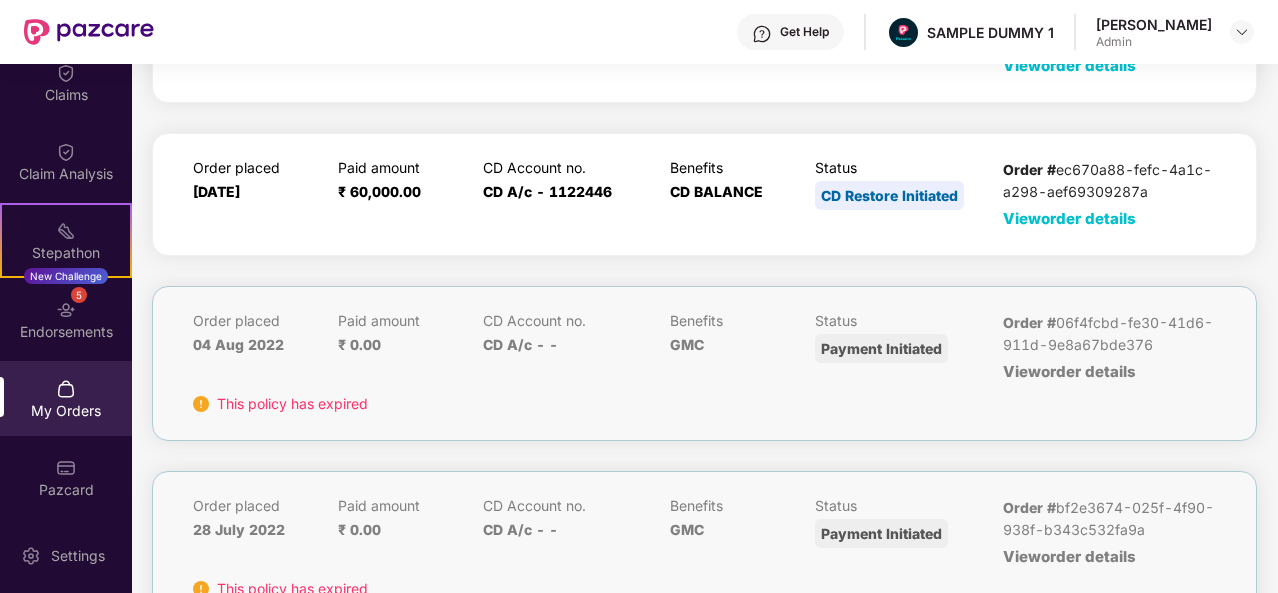 click on "Get Help" at bounding box center (804, 32) 